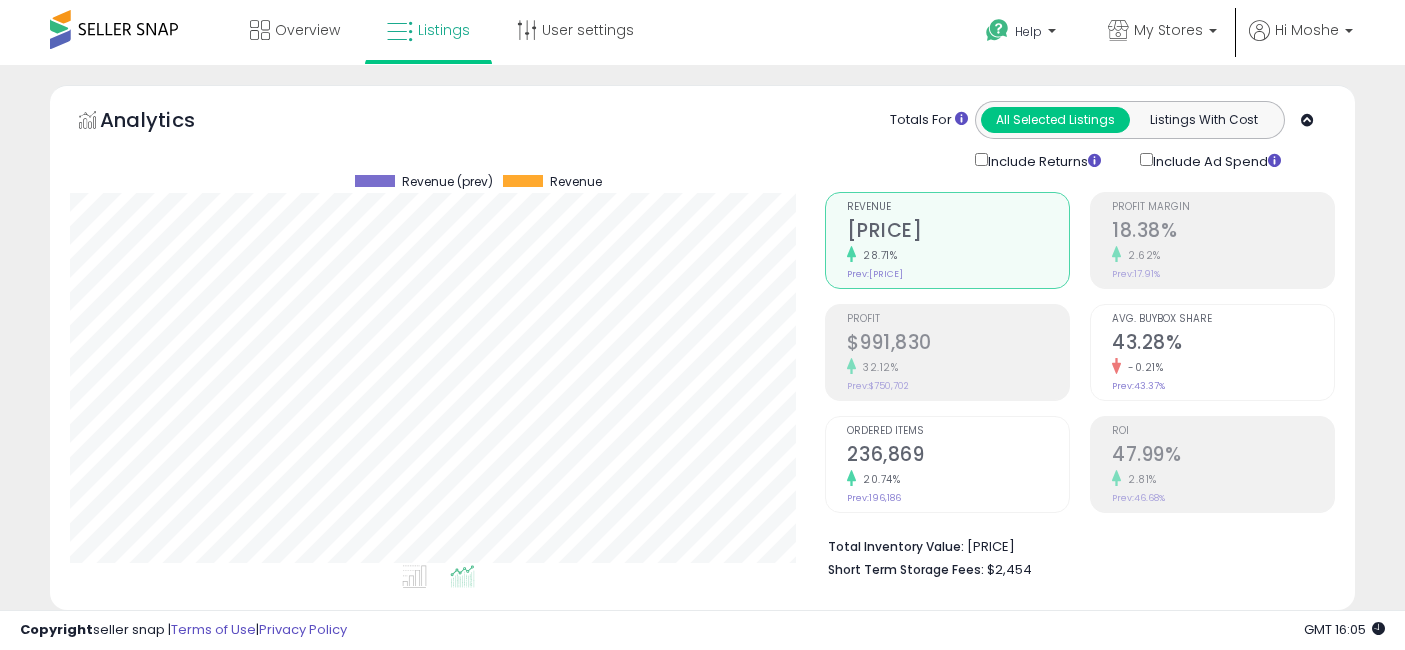 select on "**" 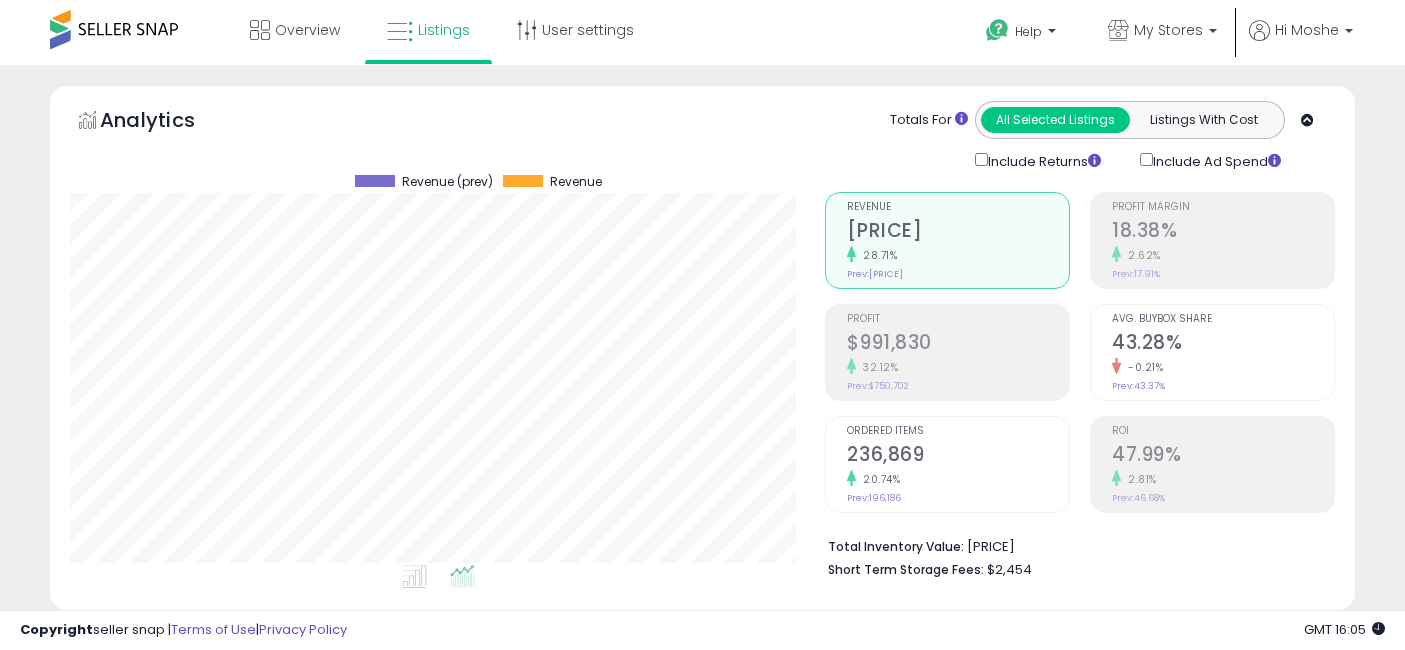 type on "*****" 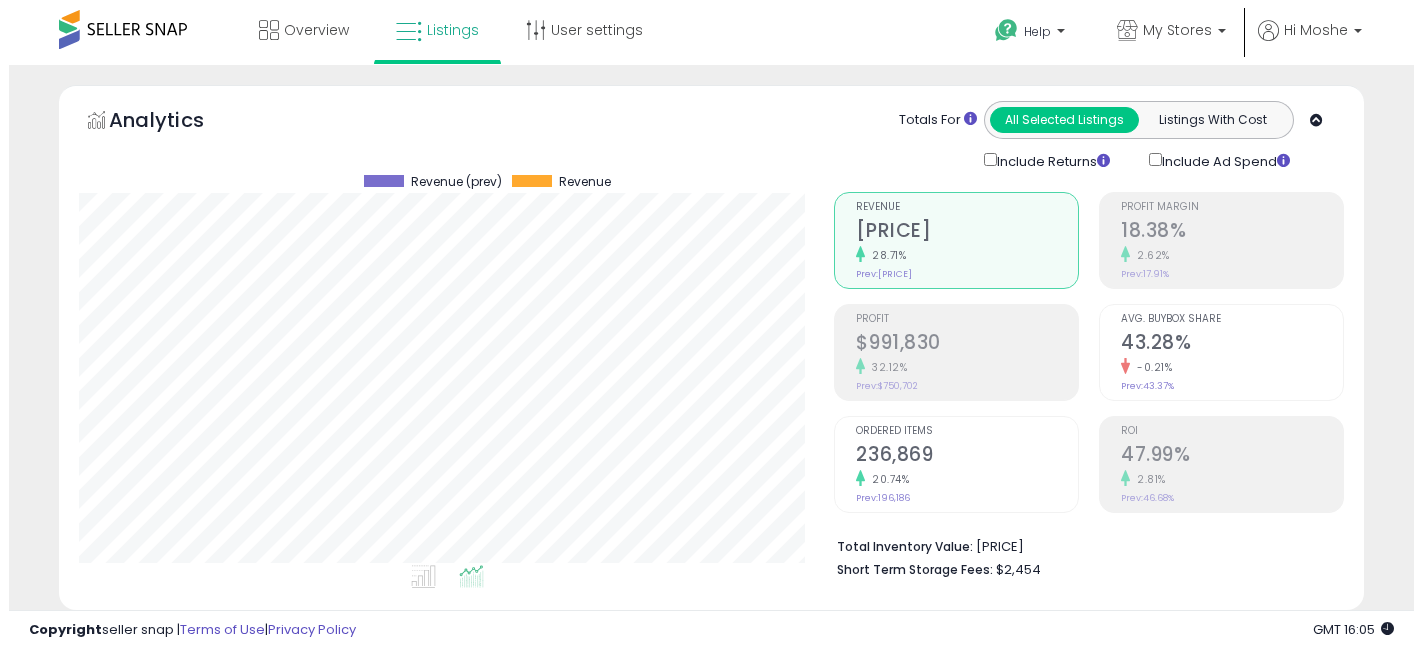 scroll, scrollTop: 529, scrollLeft: 0, axis: vertical 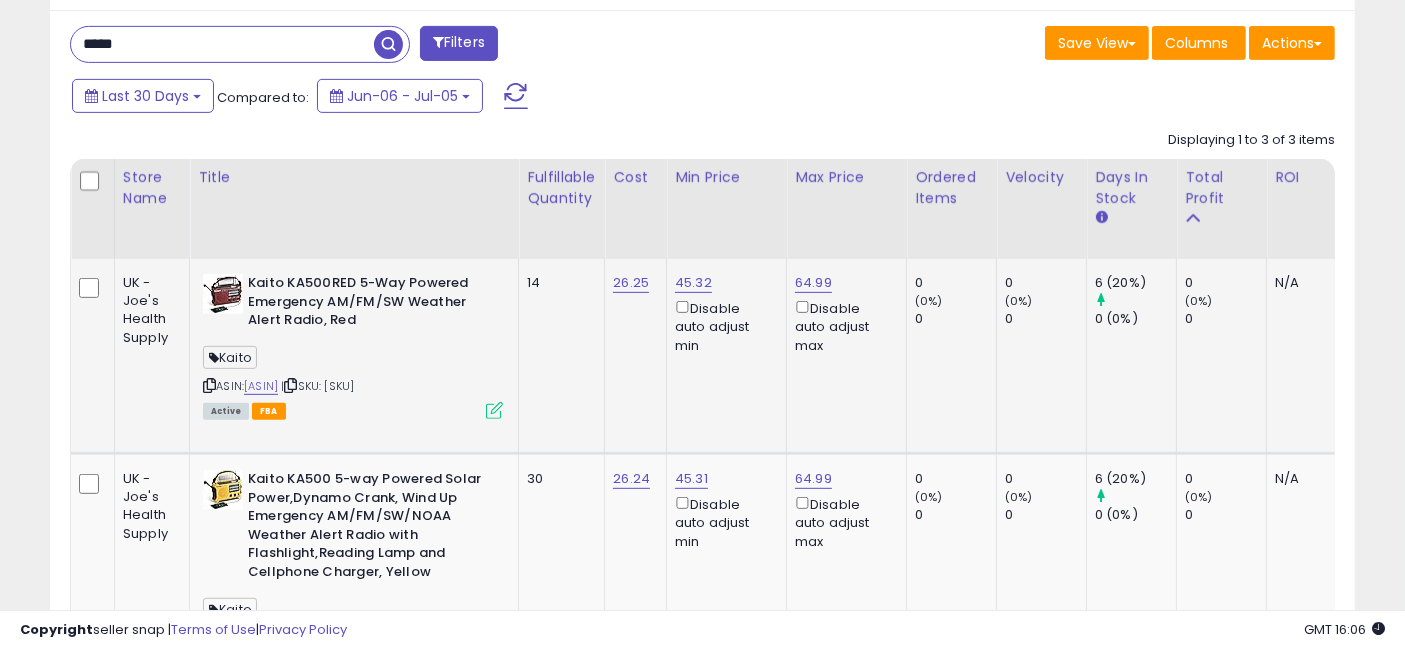 drag, startPoint x: 510, startPoint y: 389, endPoint x: 387, endPoint y: 356, distance: 127.349915 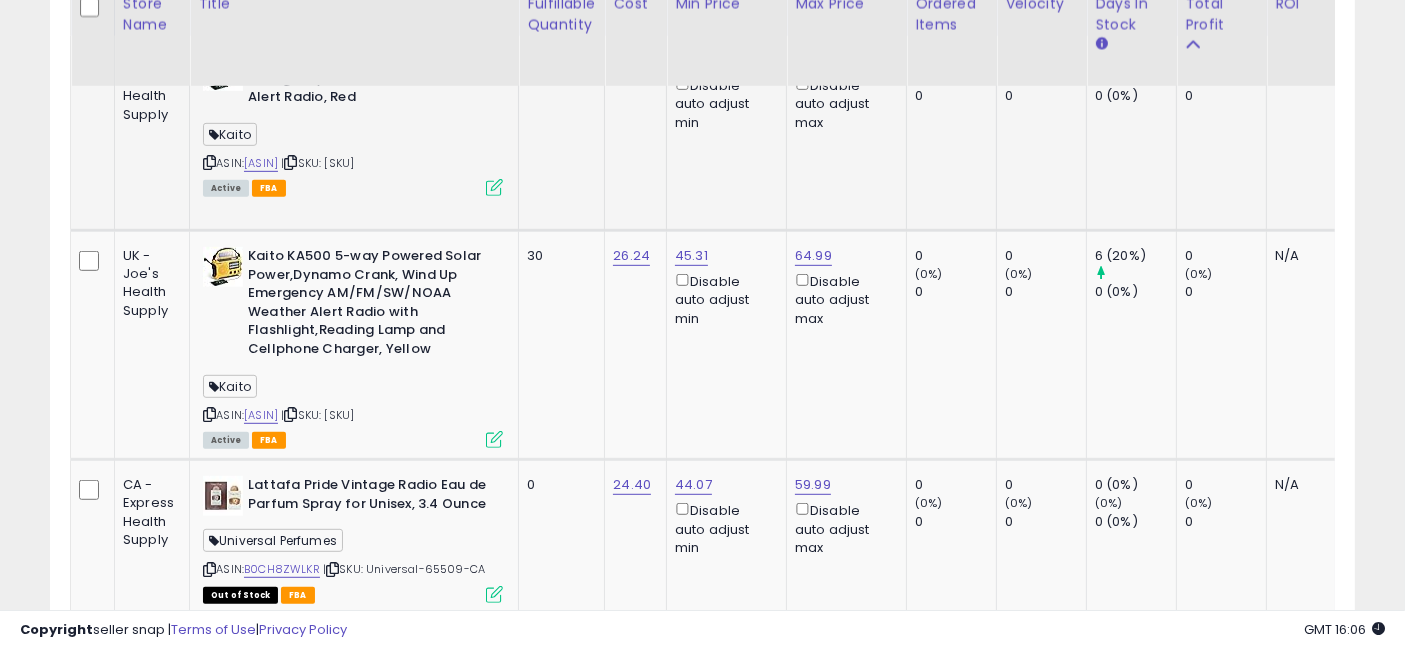 scroll, scrollTop: 974, scrollLeft: 0, axis: vertical 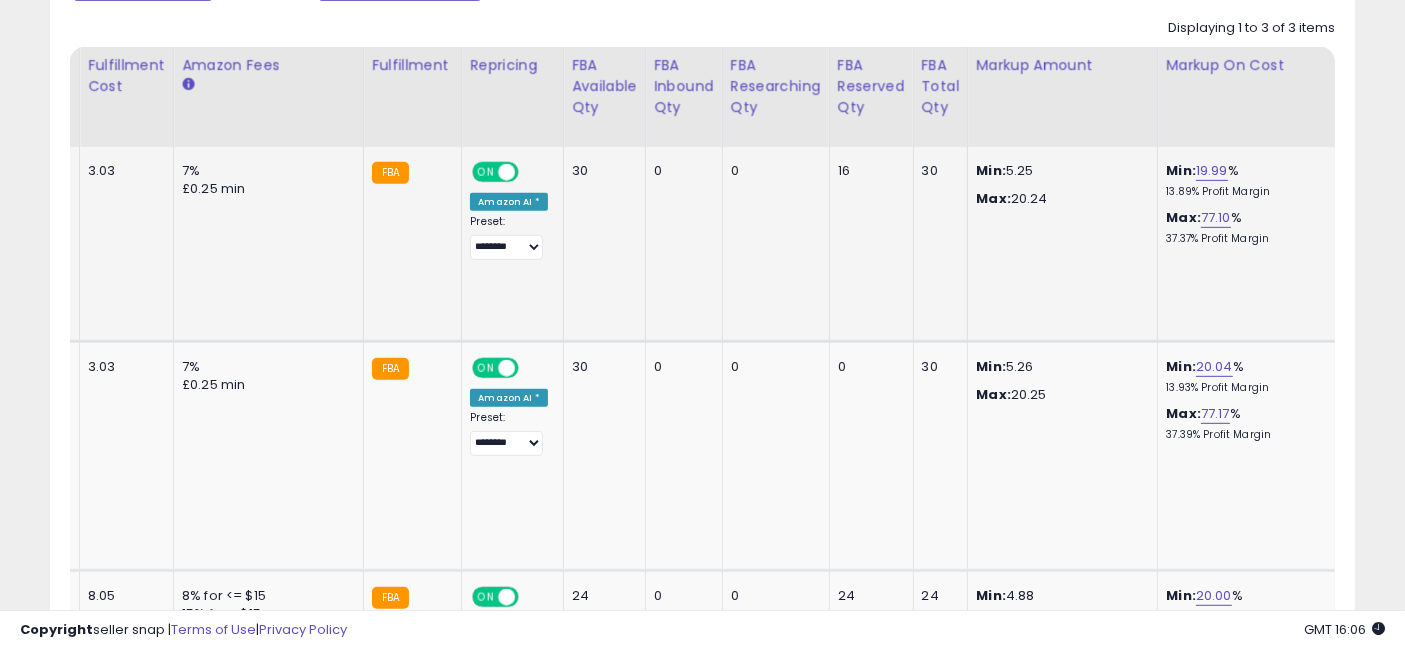 drag, startPoint x: 610, startPoint y: 293, endPoint x: 1325, endPoint y: 284, distance: 715.05664 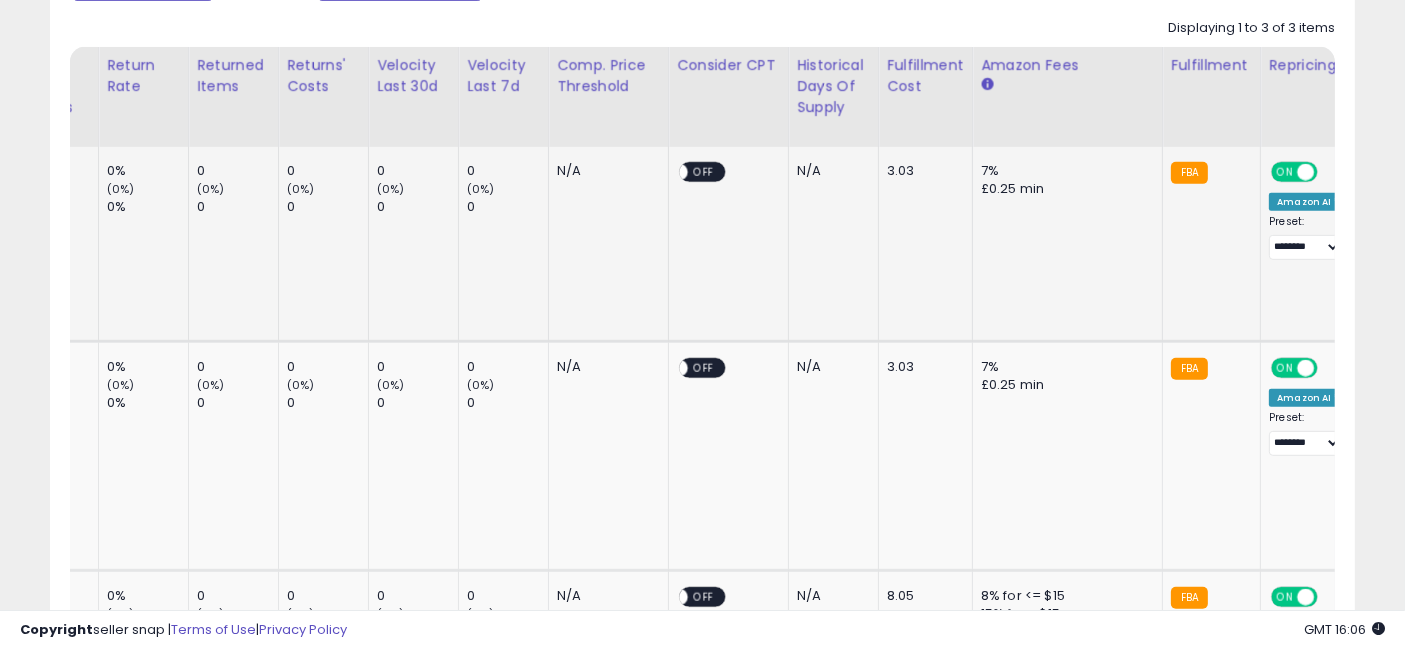 scroll, scrollTop: 0, scrollLeft: 0, axis: both 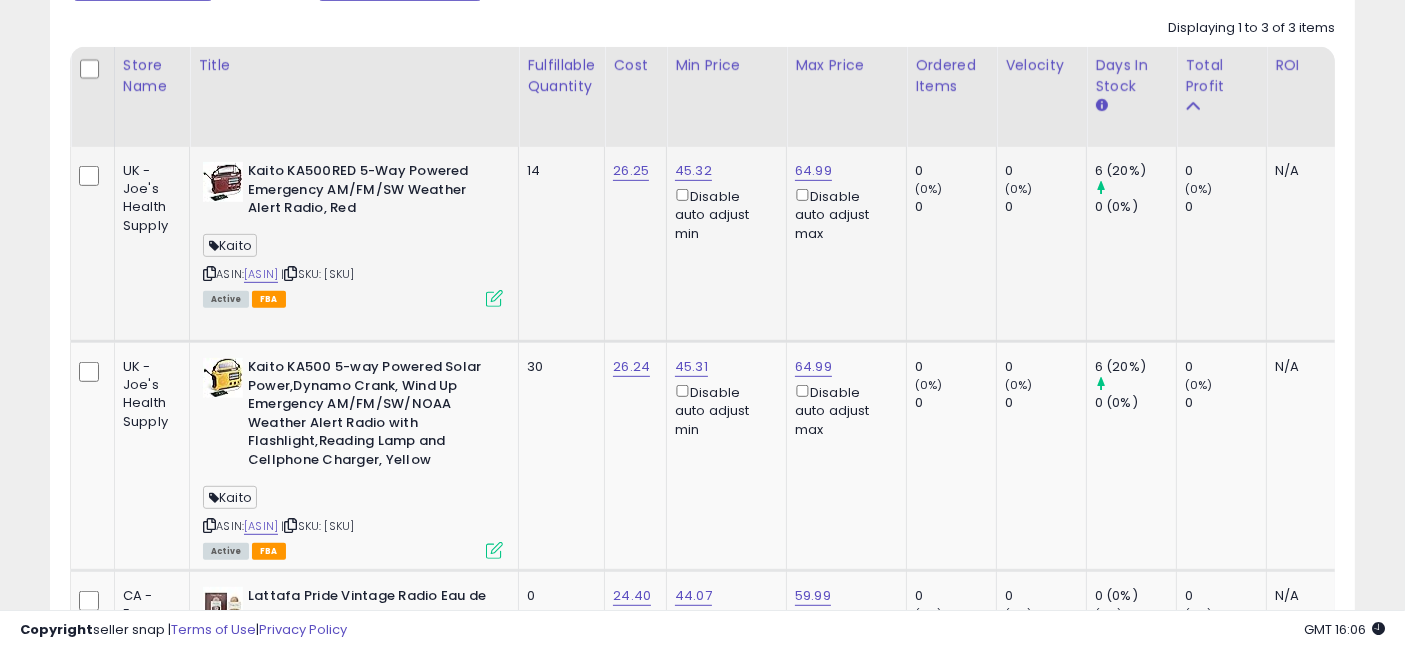 drag, startPoint x: 1114, startPoint y: 272, endPoint x: 391, endPoint y: 270, distance: 723.00275 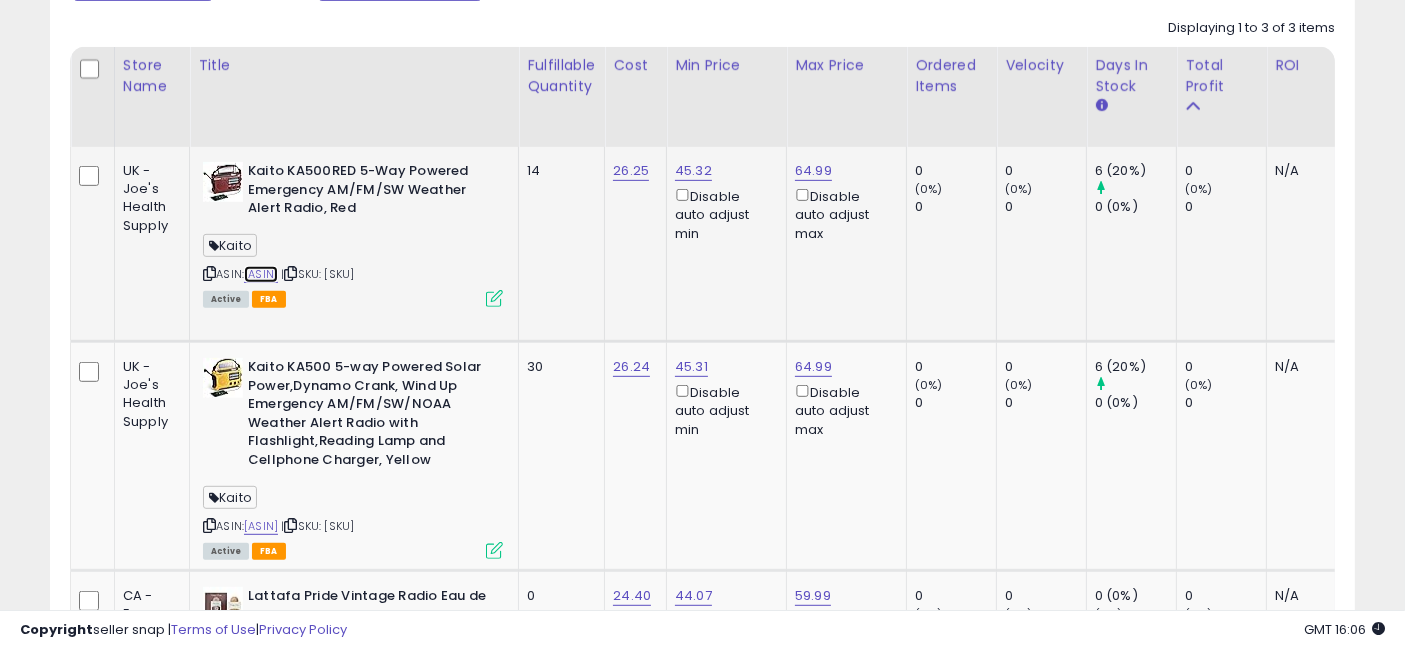 click on "[ASIN]" at bounding box center (261, 274) 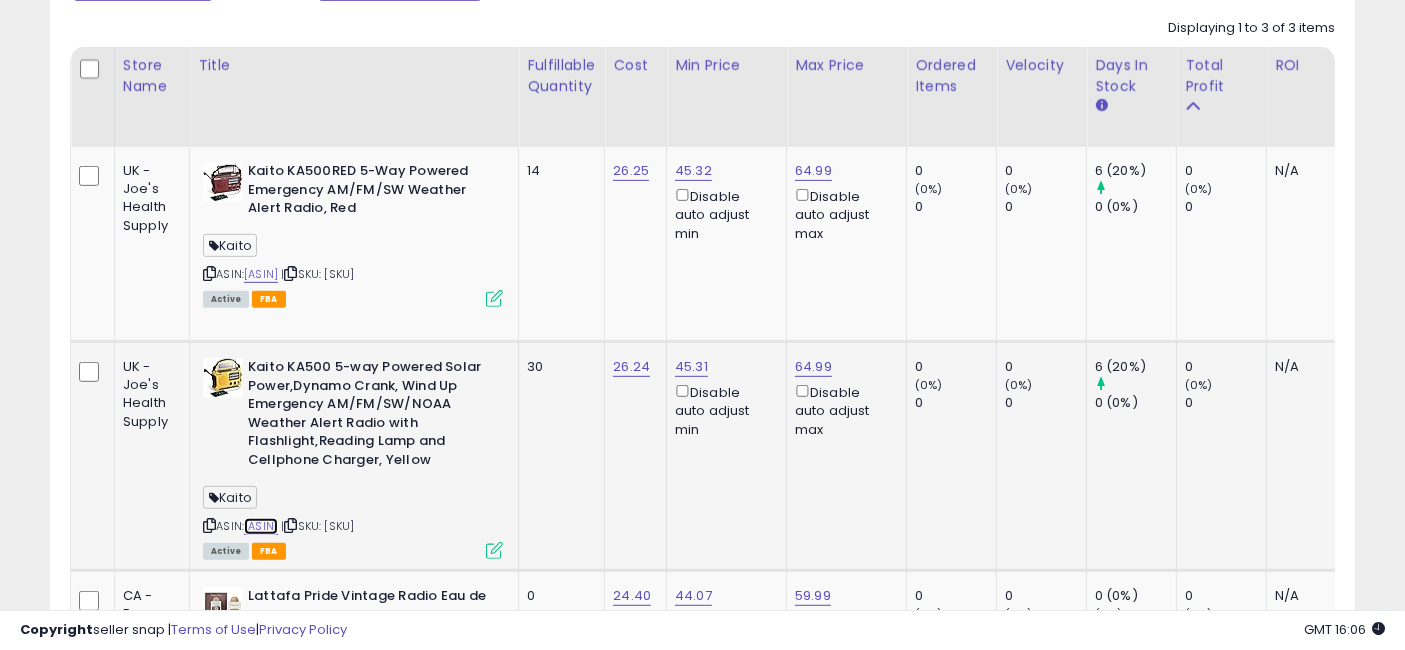 click on "[ASIN]" at bounding box center (261, 526) 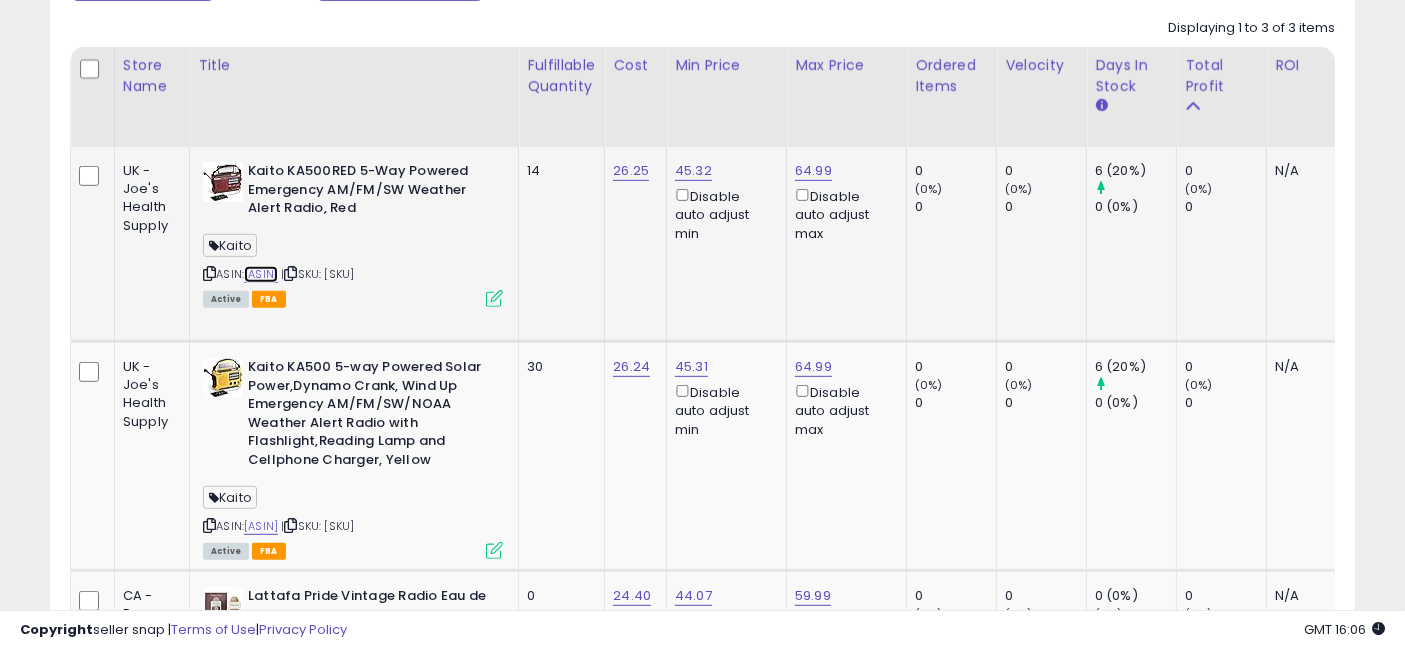 click on "[ASIN]" at bounding box center (261, 274) 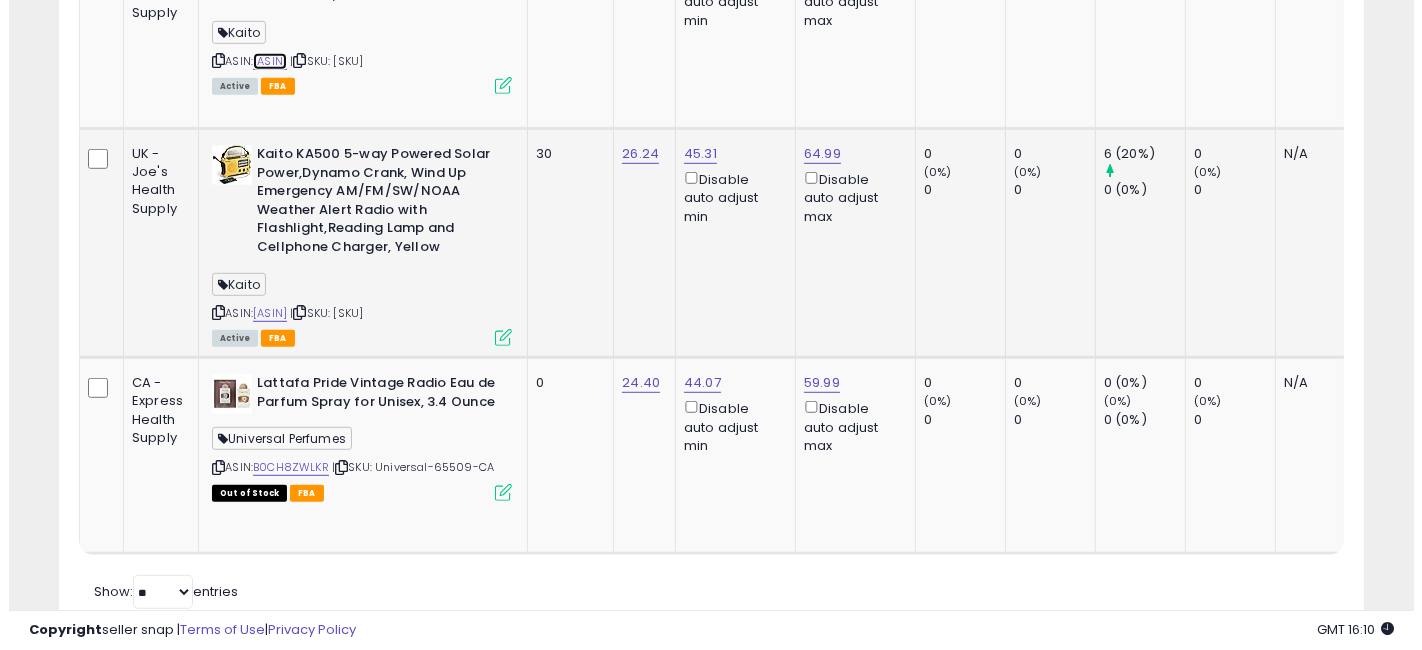 scroll, scrollTop: 1196, scrollLeft: 0, axis: vertical 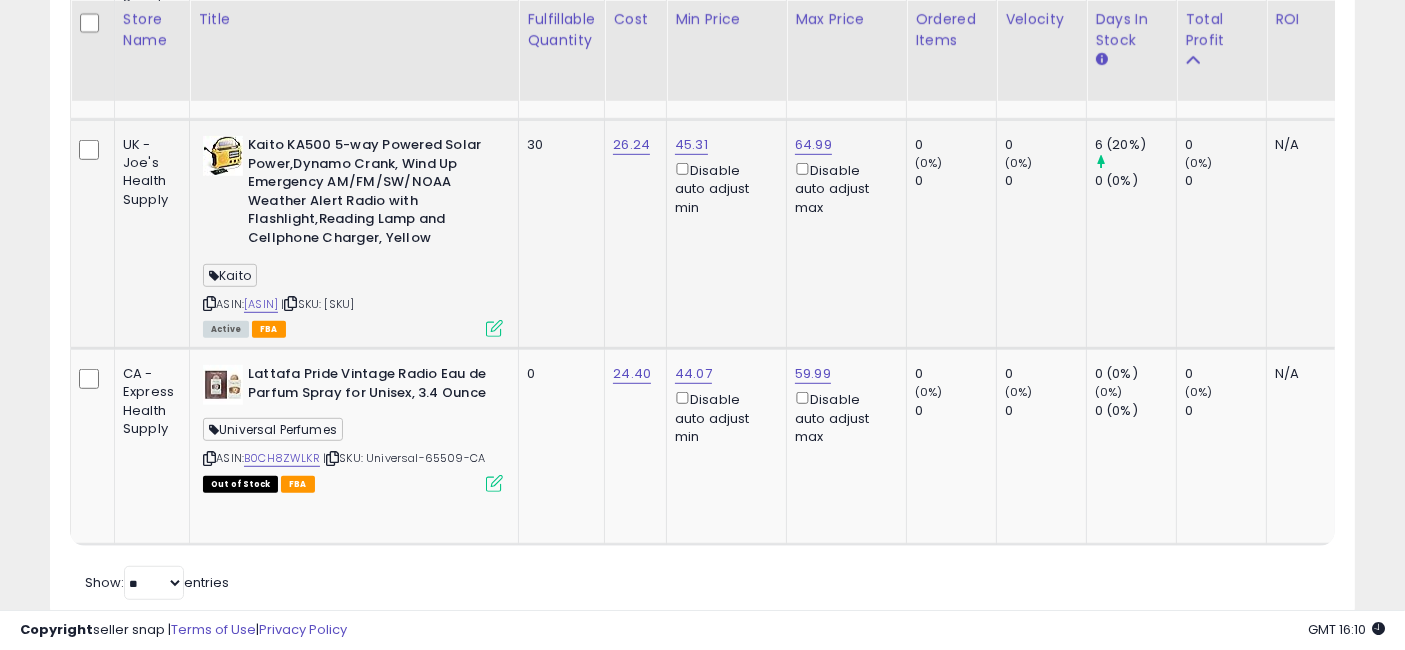 click at bounding box center (494, 328) 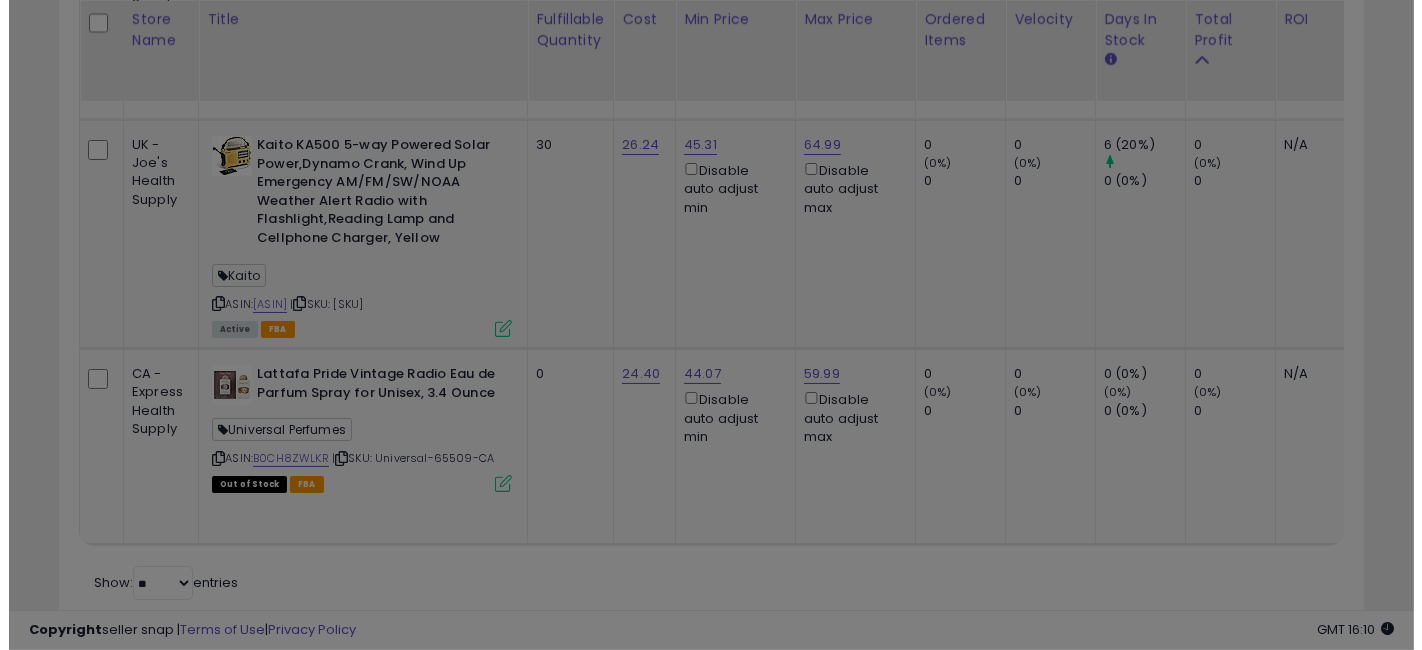 scroll, scrollTop: 999590, scrollLeft: 999234, axis: both 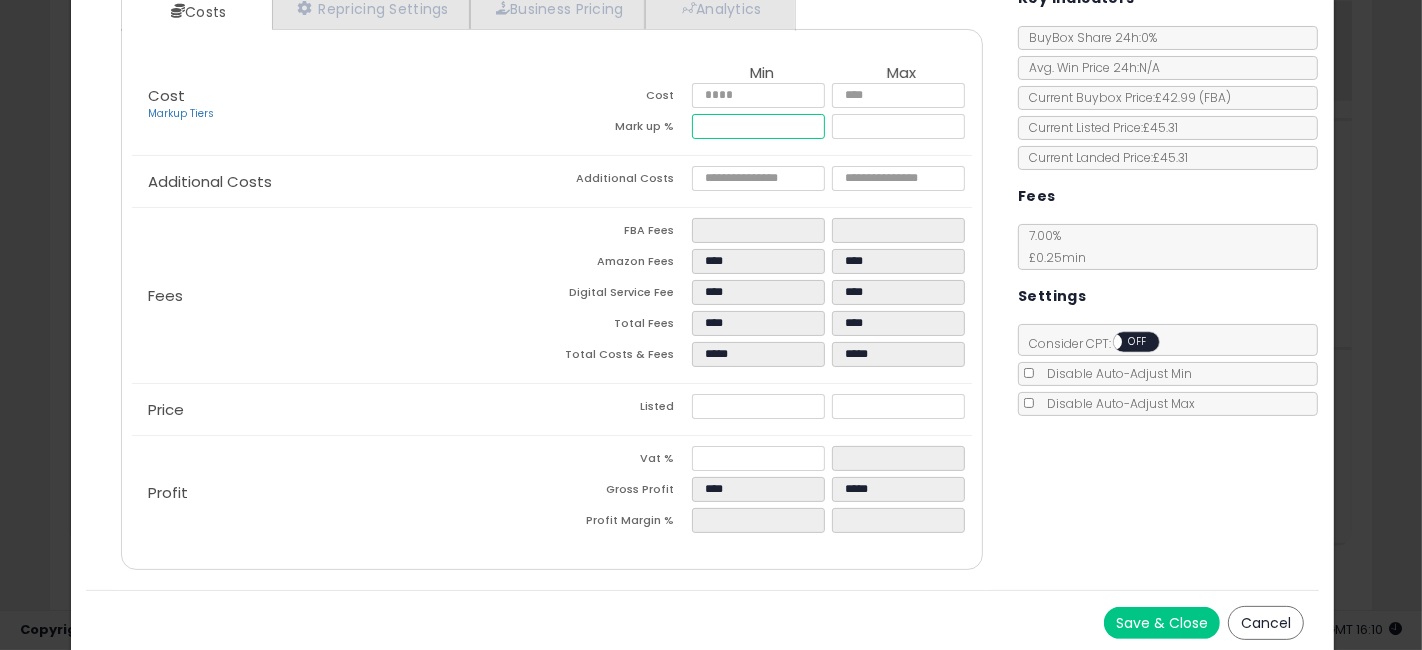 click on "*****" at bounding box center (758, 126) 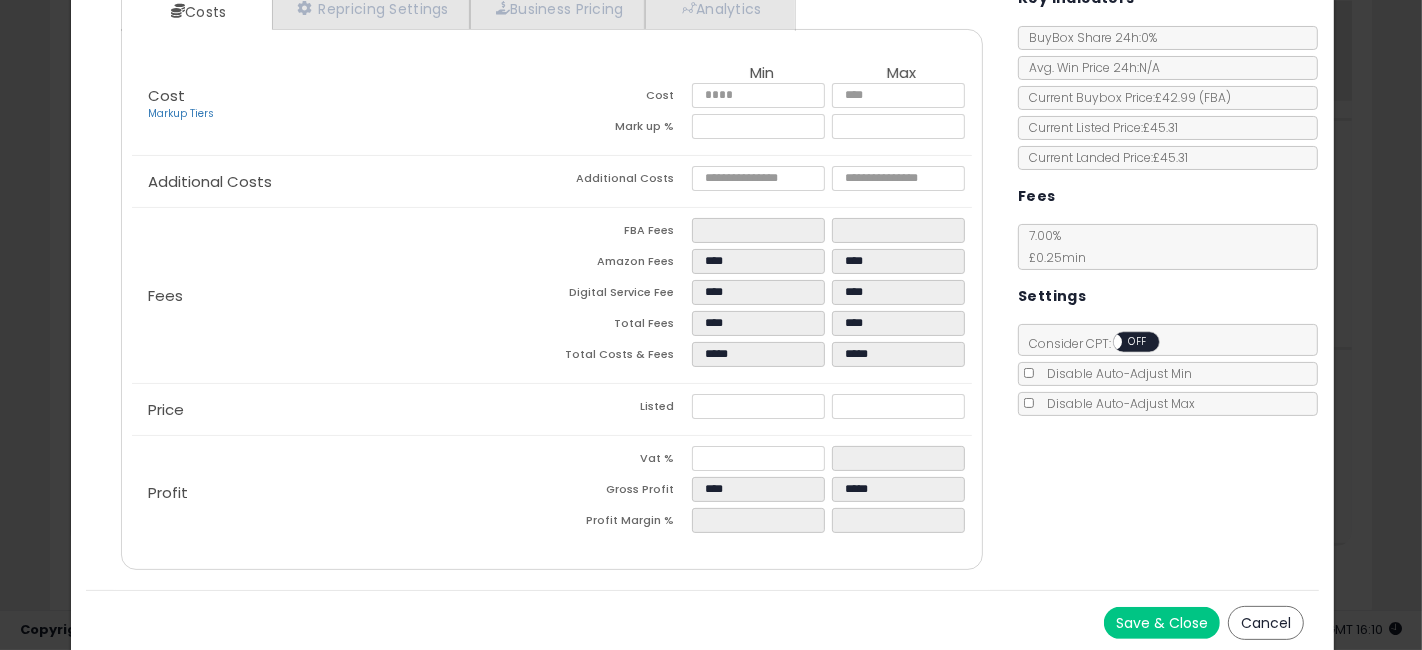 type on "****" 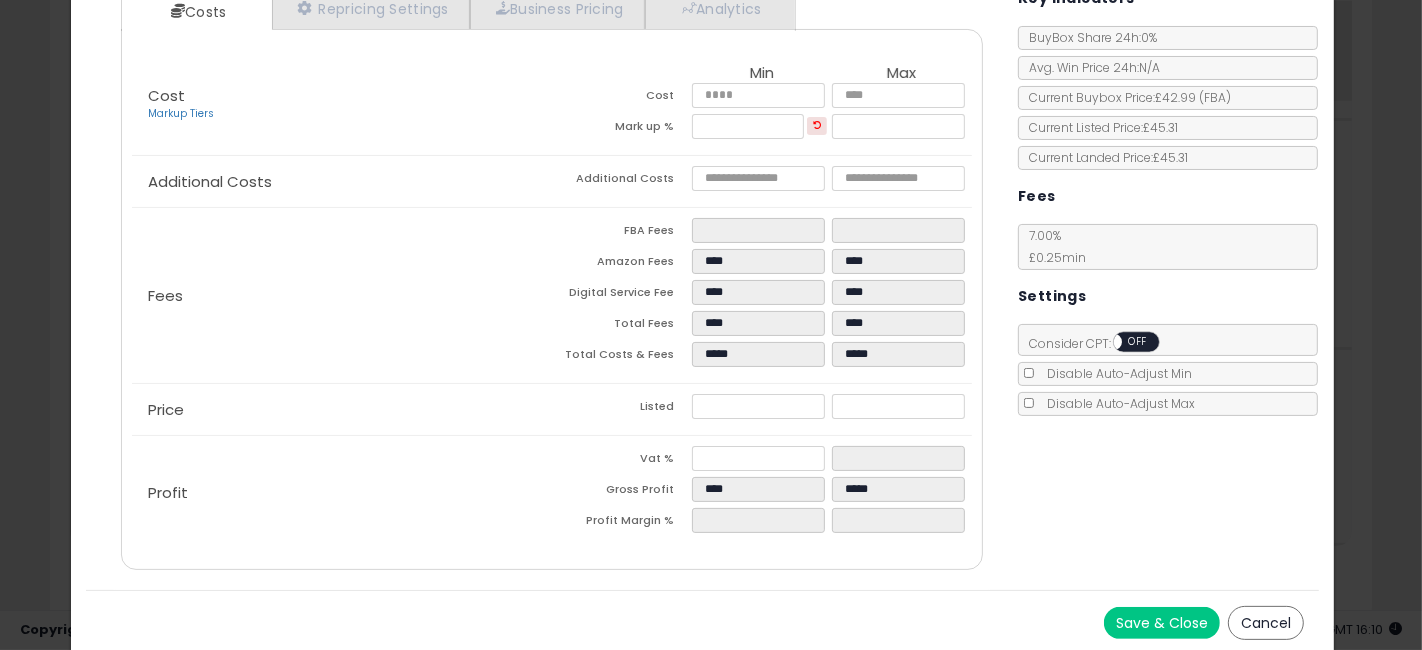 click on "× Close
Kaito KA500 5-way Powered Solar Power,Dynamo Crank, Wind Up Emergency AM/FM/SW/NOAA Weather Alert Radio with Flashlight,Reading Lamp and Cellphone Charger, Yellow
ASIN:  [ASIN]
|
SKU:  [SKU]
FBA
Kaito ×
Repricing:
ON   OFF
**" 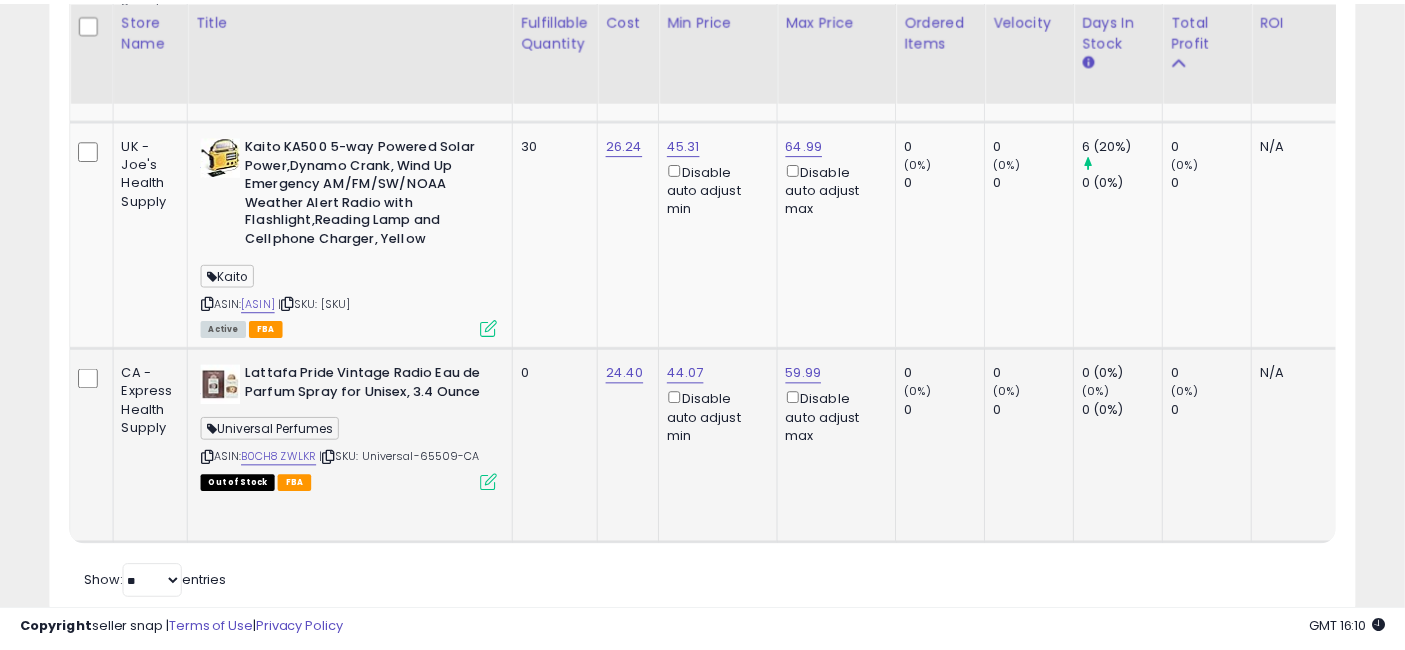 scroll, scrollTop: 410, scrollLeft: 755, axis: both 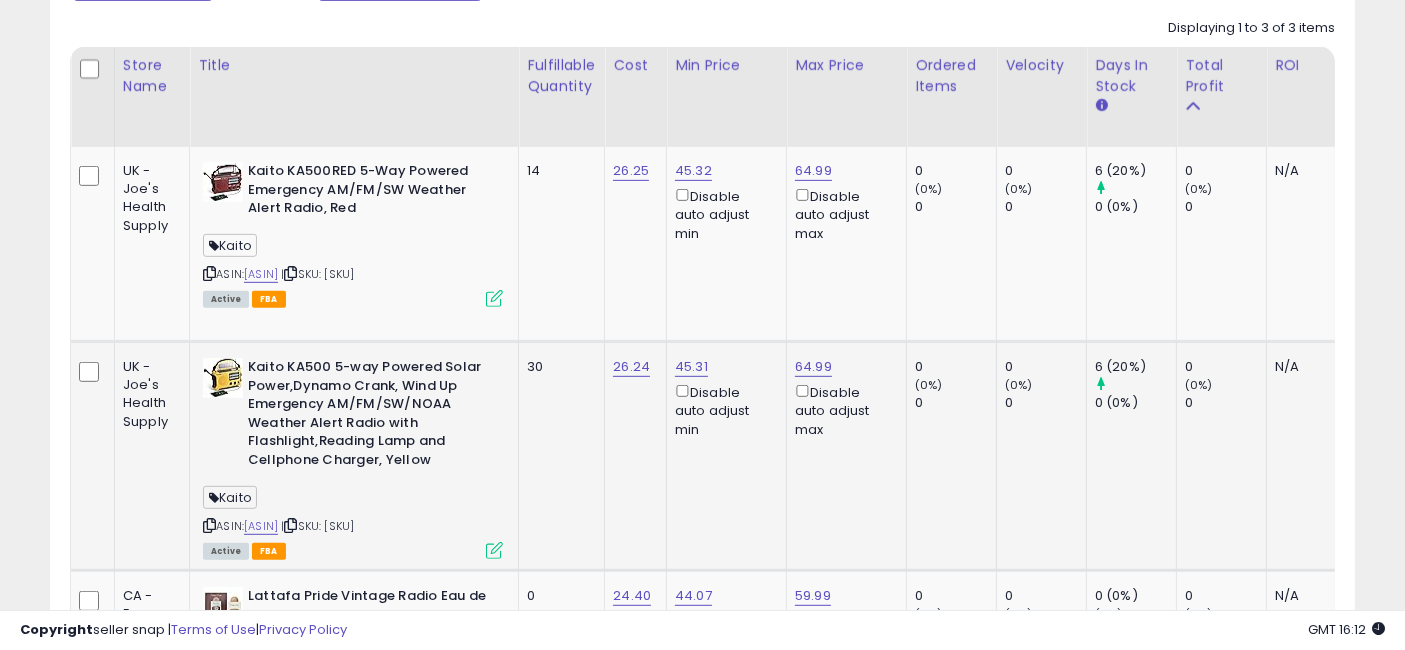 click at bounding box center [494, 550] 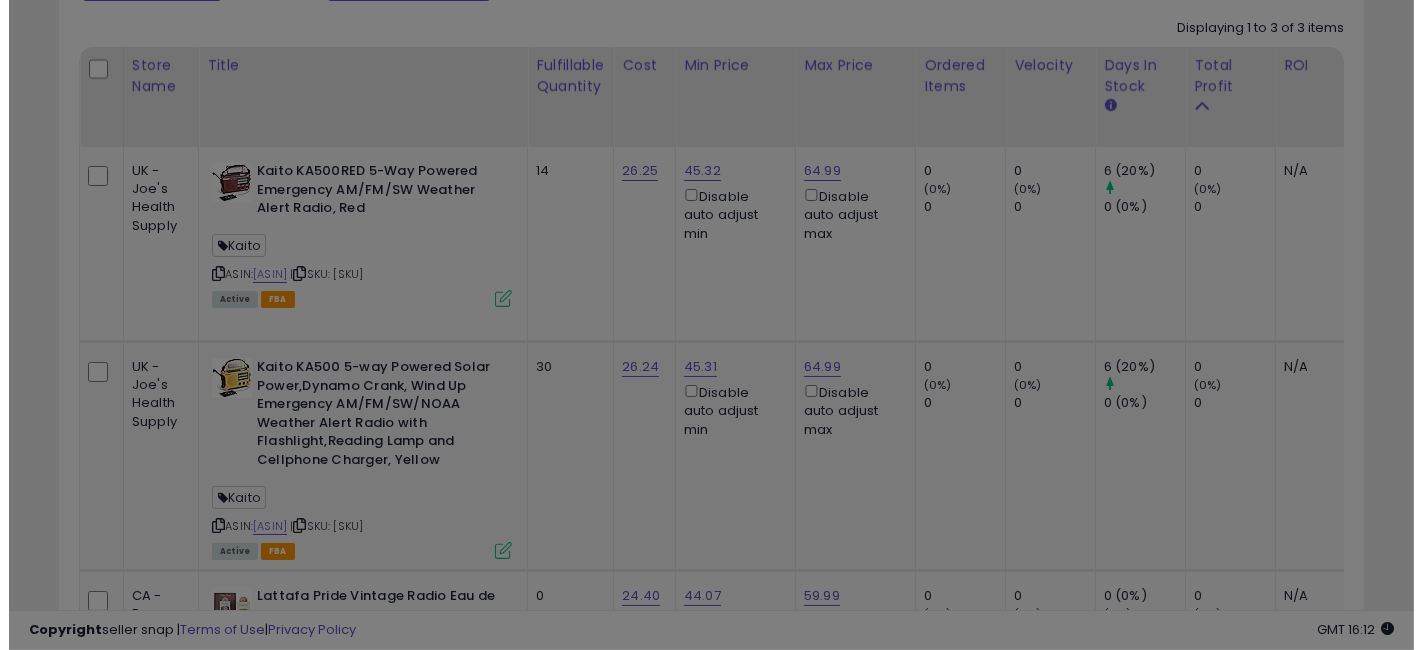 scroll, scrollTop: 999590, scrollLeft: 999234, axis: both 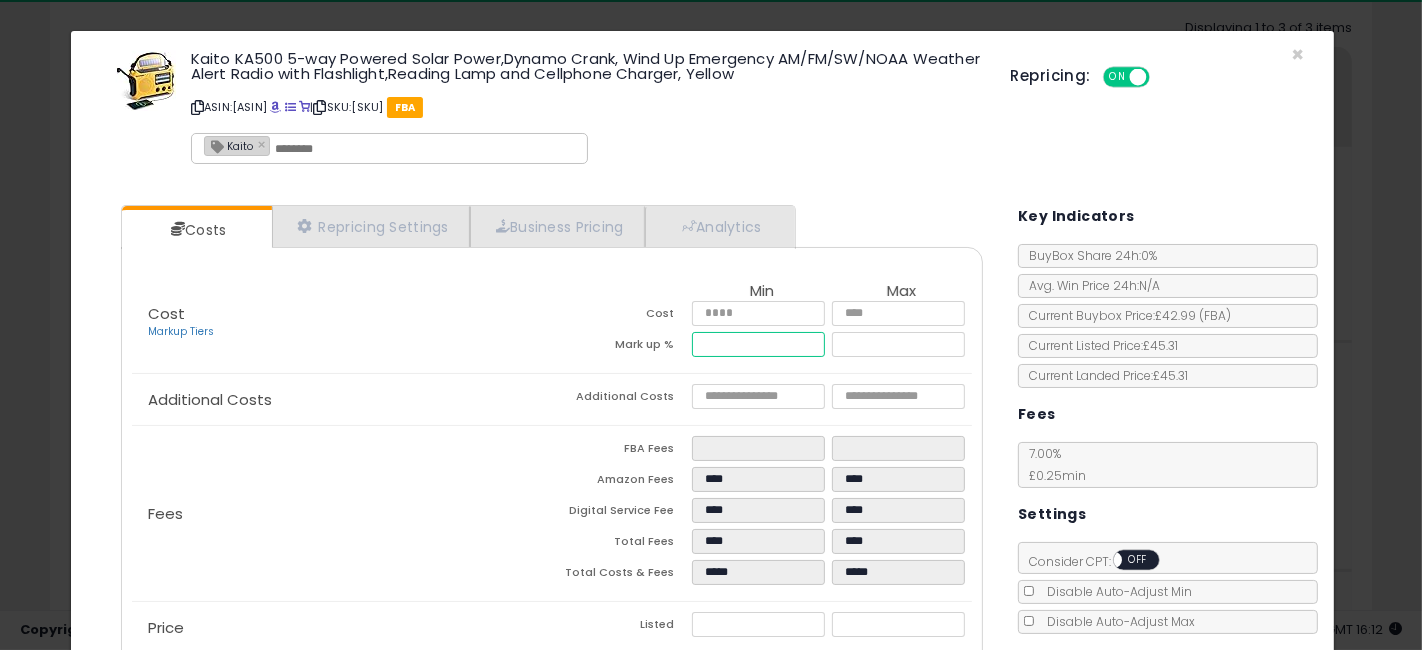 click on "*****" at bounding box center (758, 344) 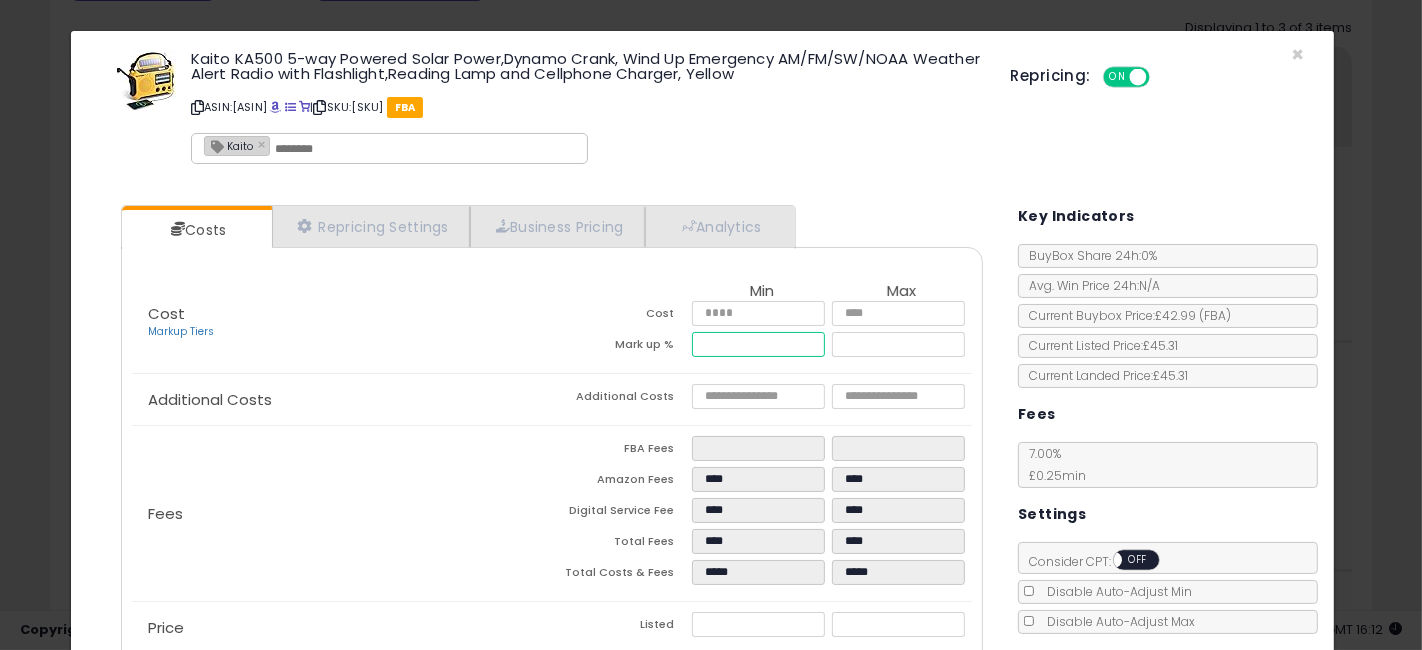 click on "*****" at bounding box center (758, 344) 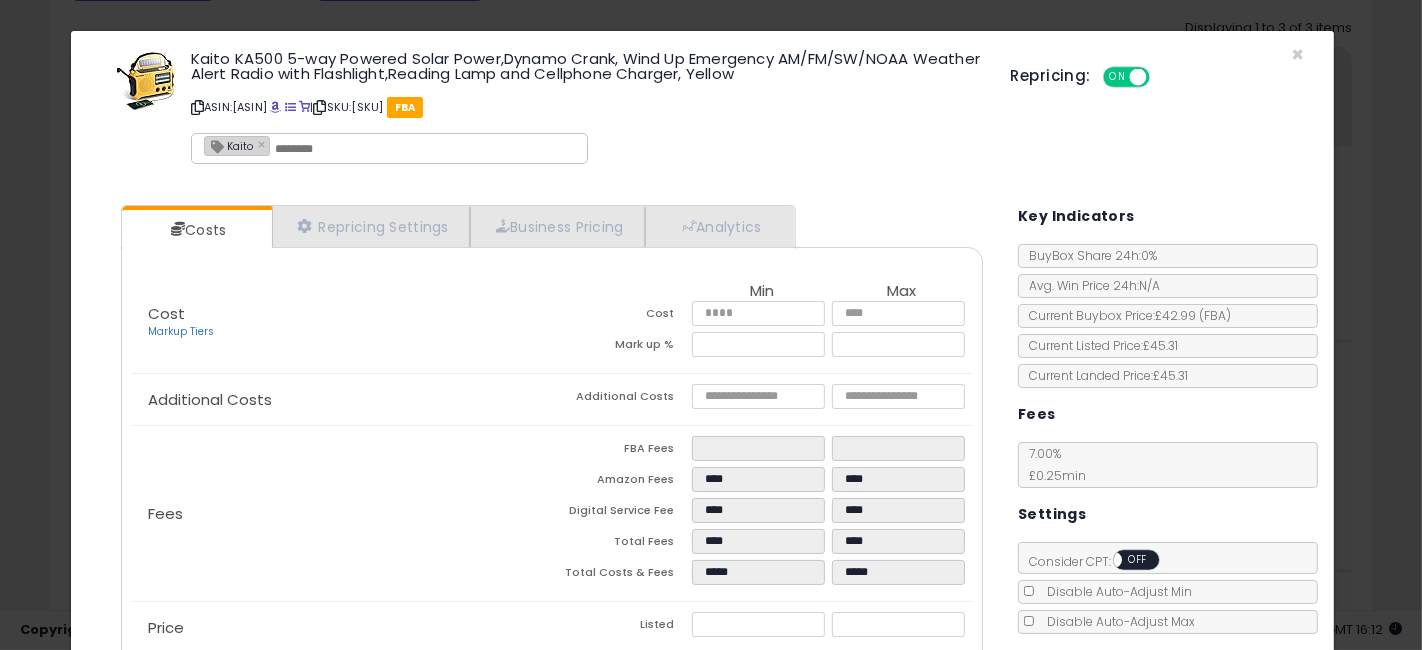 type on "****" 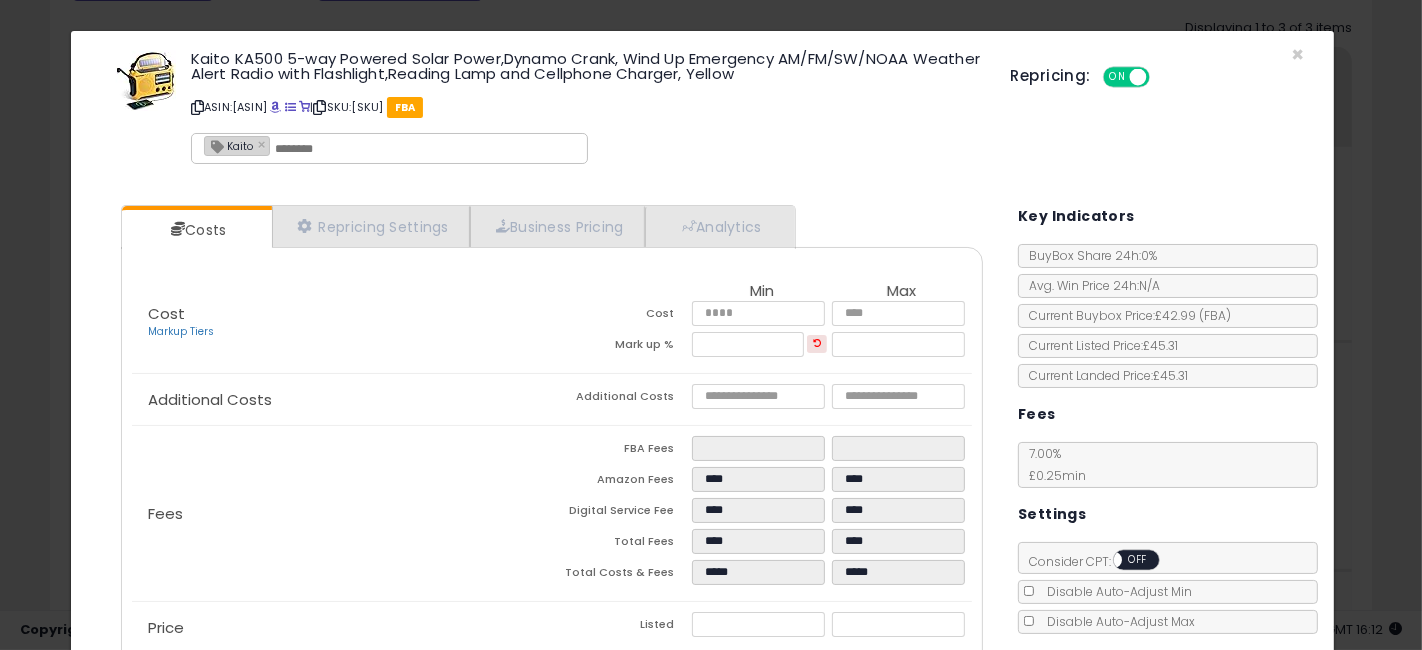 click on "Additional Costs
Additional Costs" 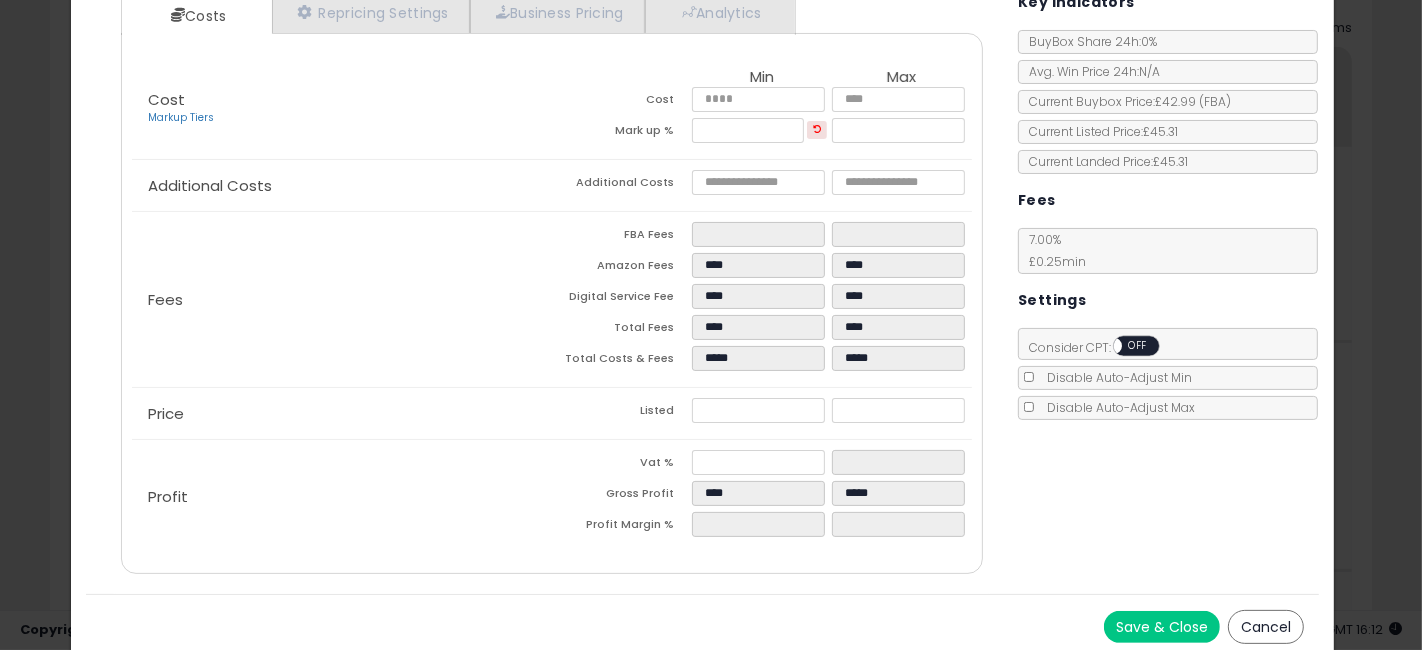 scroll, scrollTop: 218, scrollLeft: 0, axis: vertical 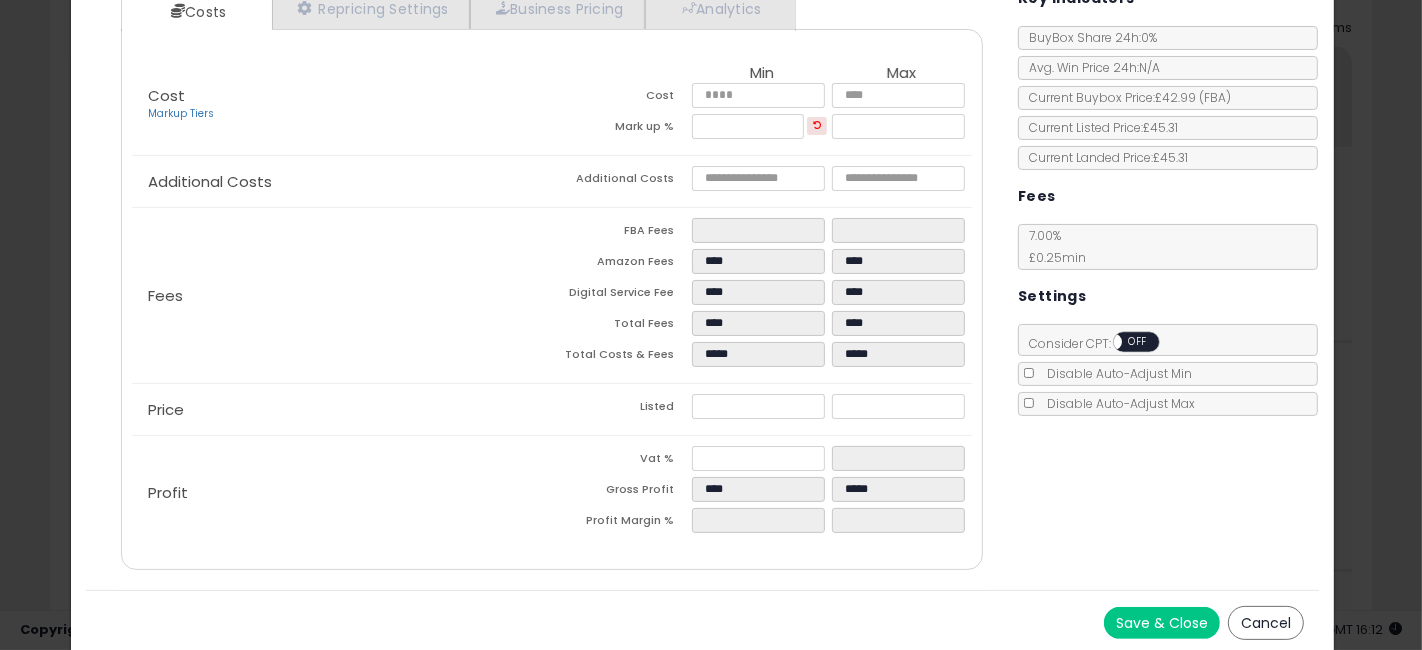 click on "Save & Close" at bounding box center (1162, 623) 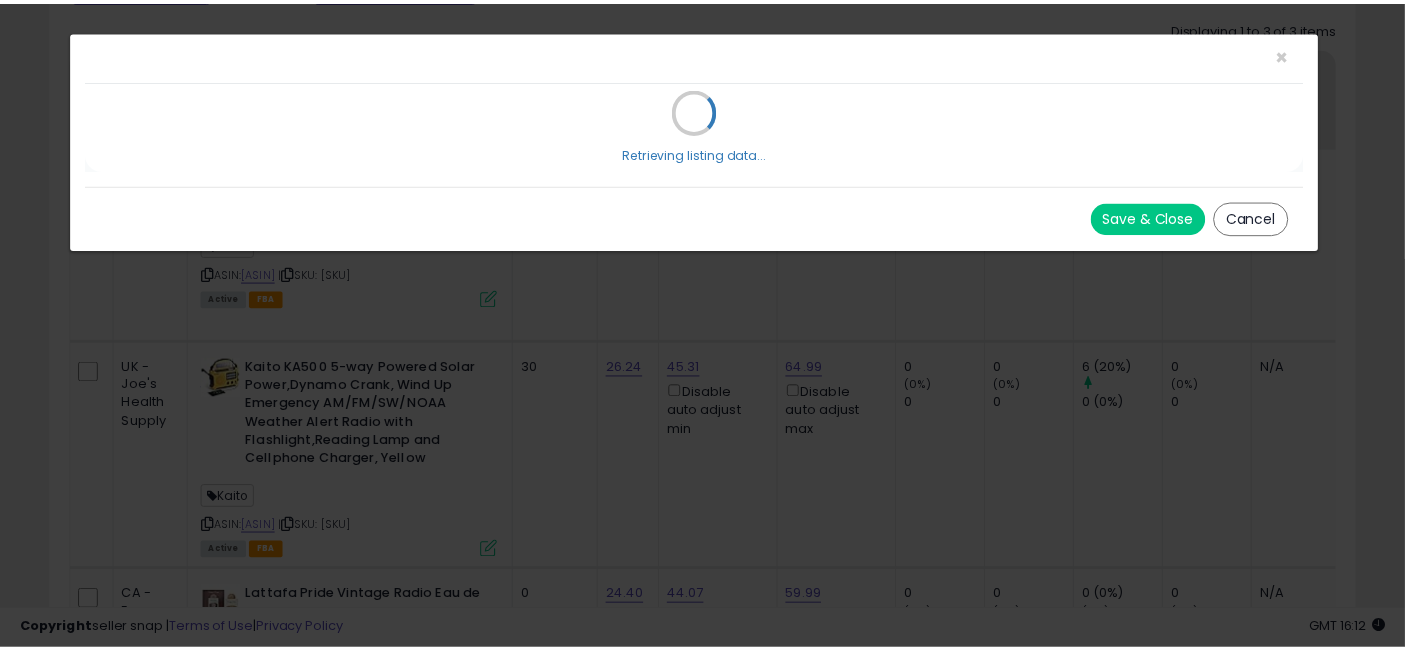 scroll, scrollTop: 0, scrollLeft: 0, axis: both 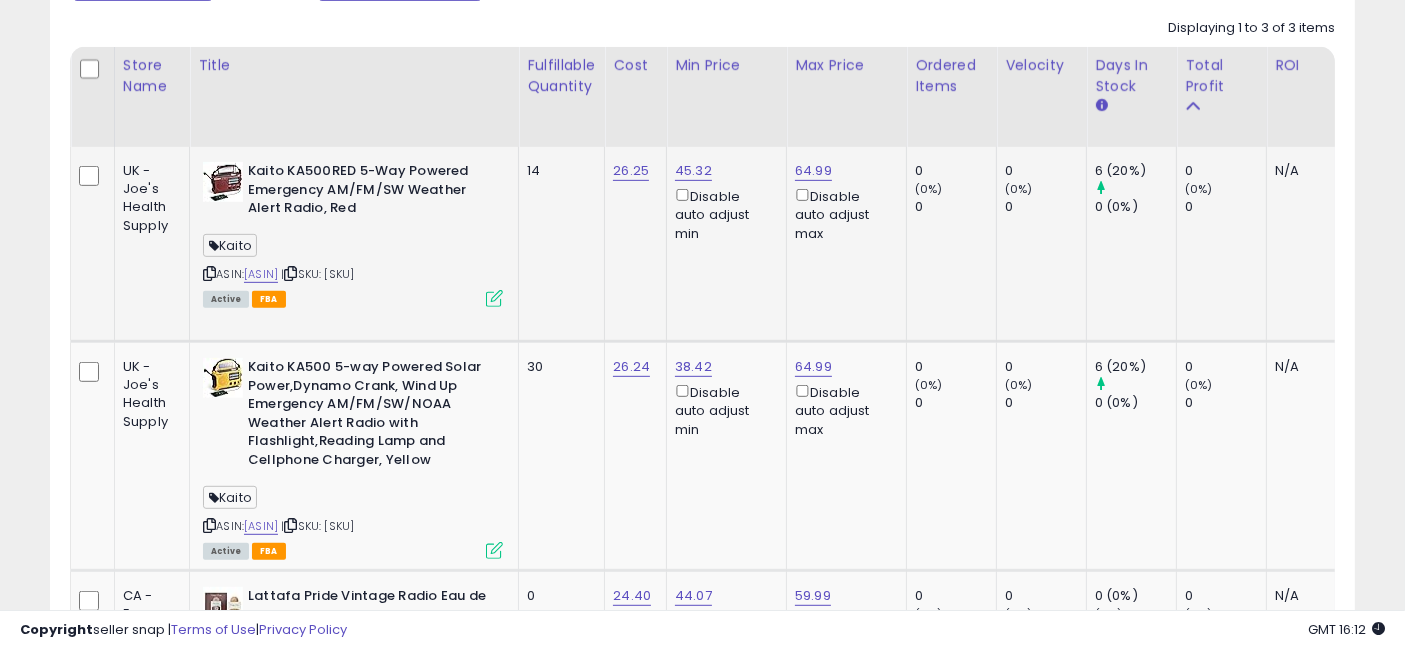 click at bounding box center [494, 298] 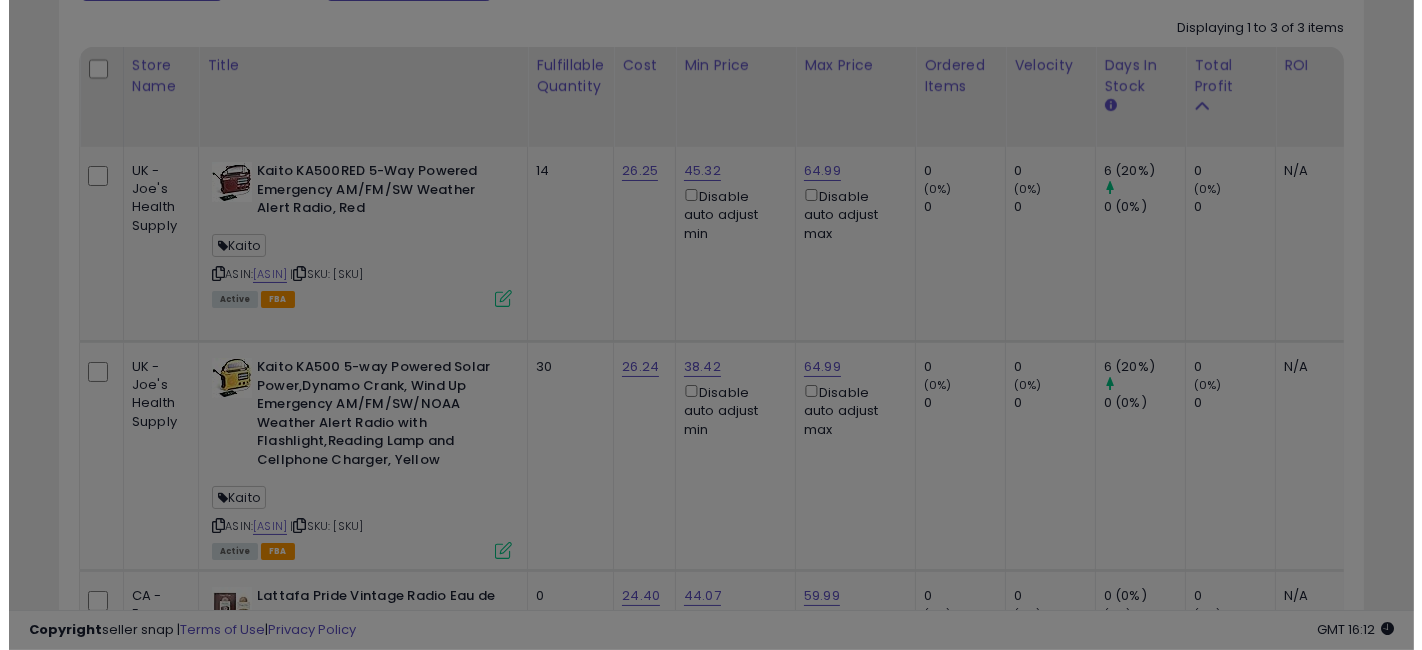 scroll, scrollTop: 999590, scrollLeft: 999234, axis: both 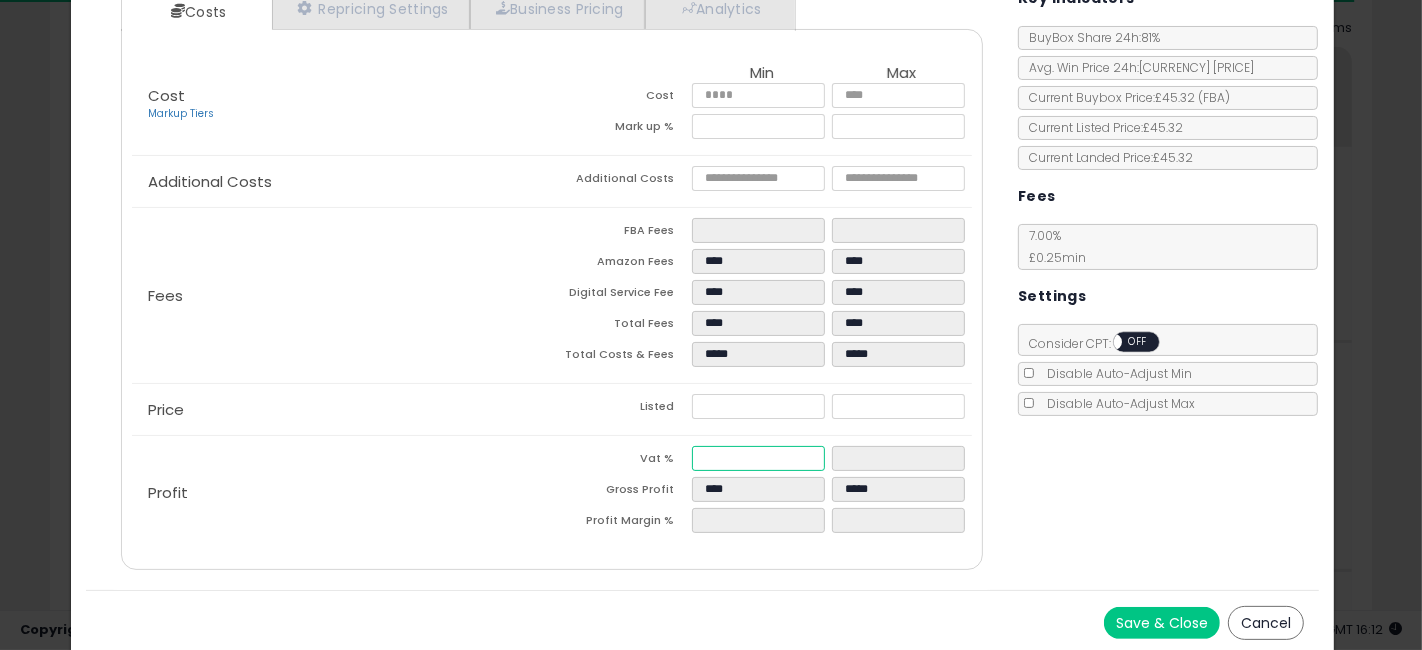 click on "**" at bounding box center [758, 458] 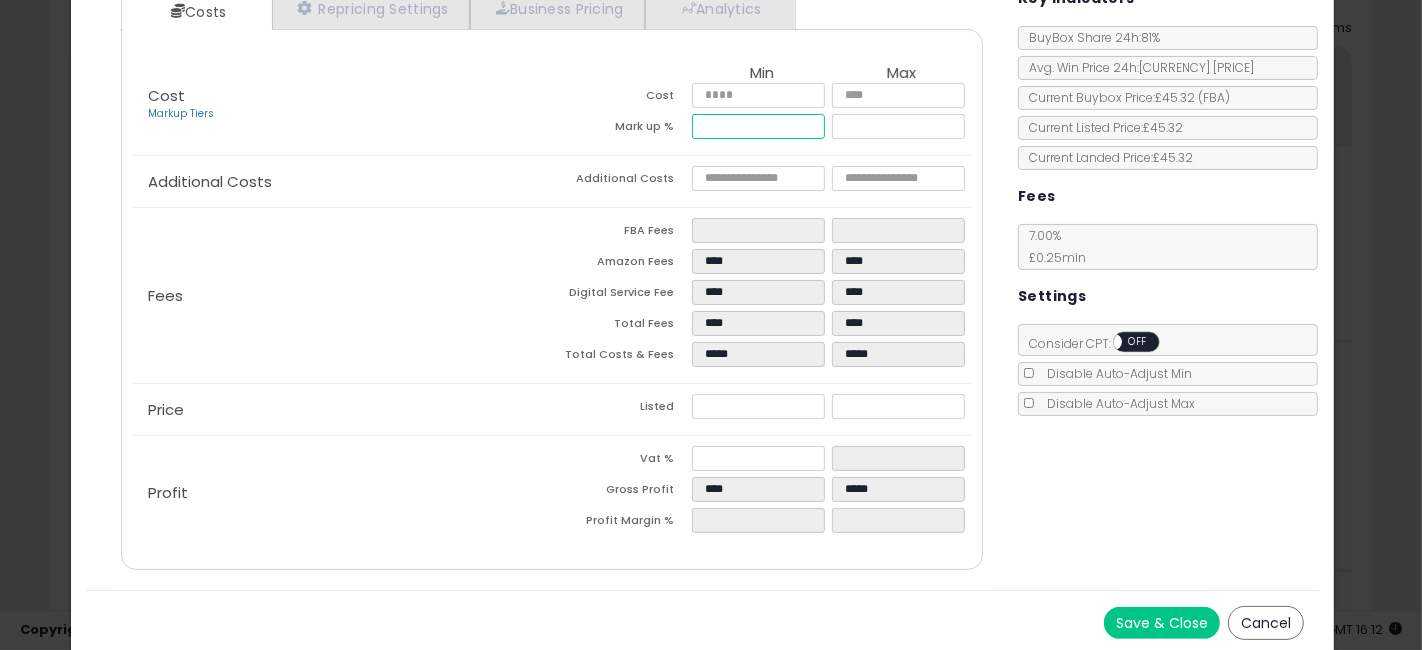 click on "*****" at bounding box center (758, 126) 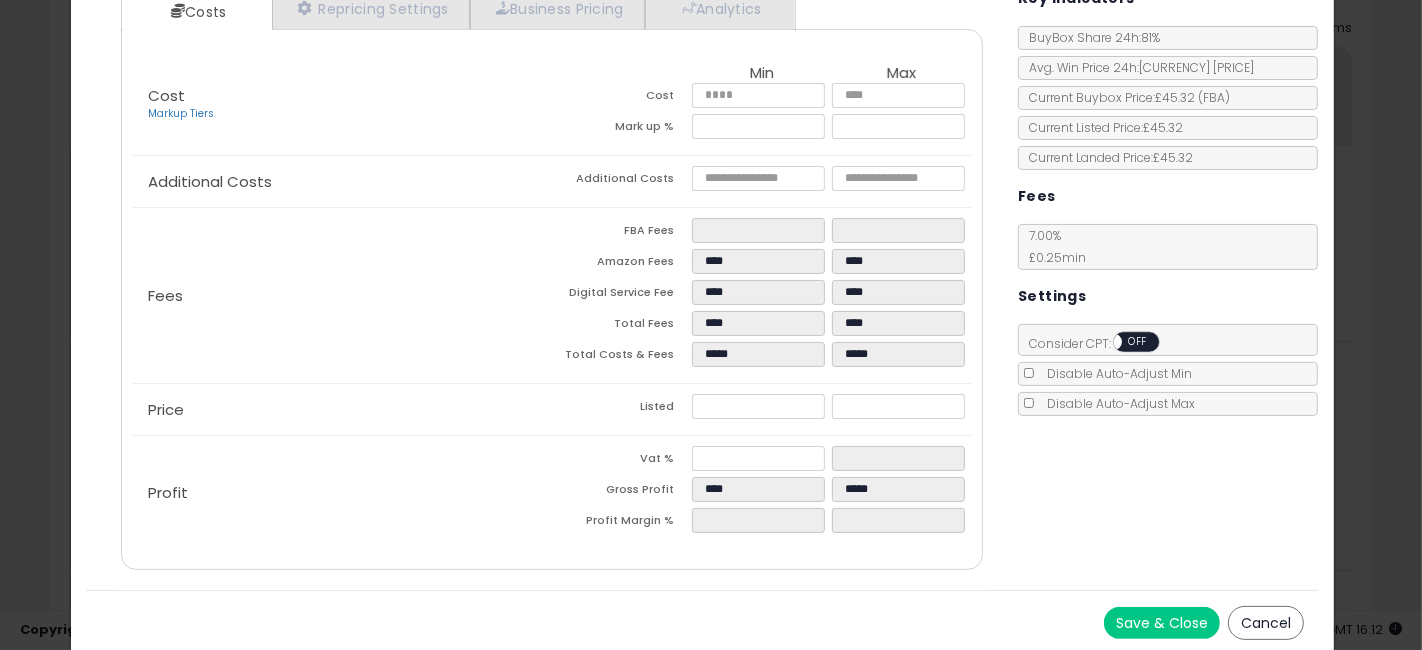 type on "****" 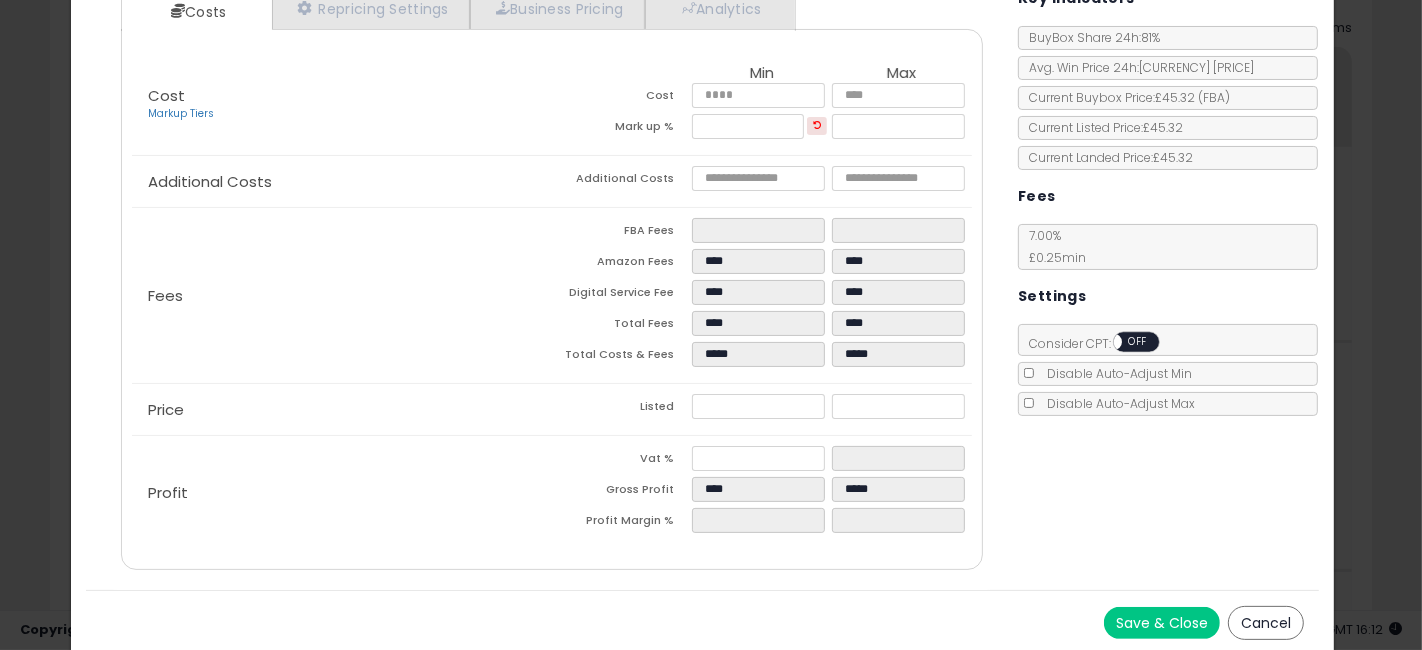 click on "Fees
FBA Fees
****
****
Amazon Fees
****
****
Digital Service Fee
****
****
Total Fees
****
****
Total Costs & Fees
*****
*****" 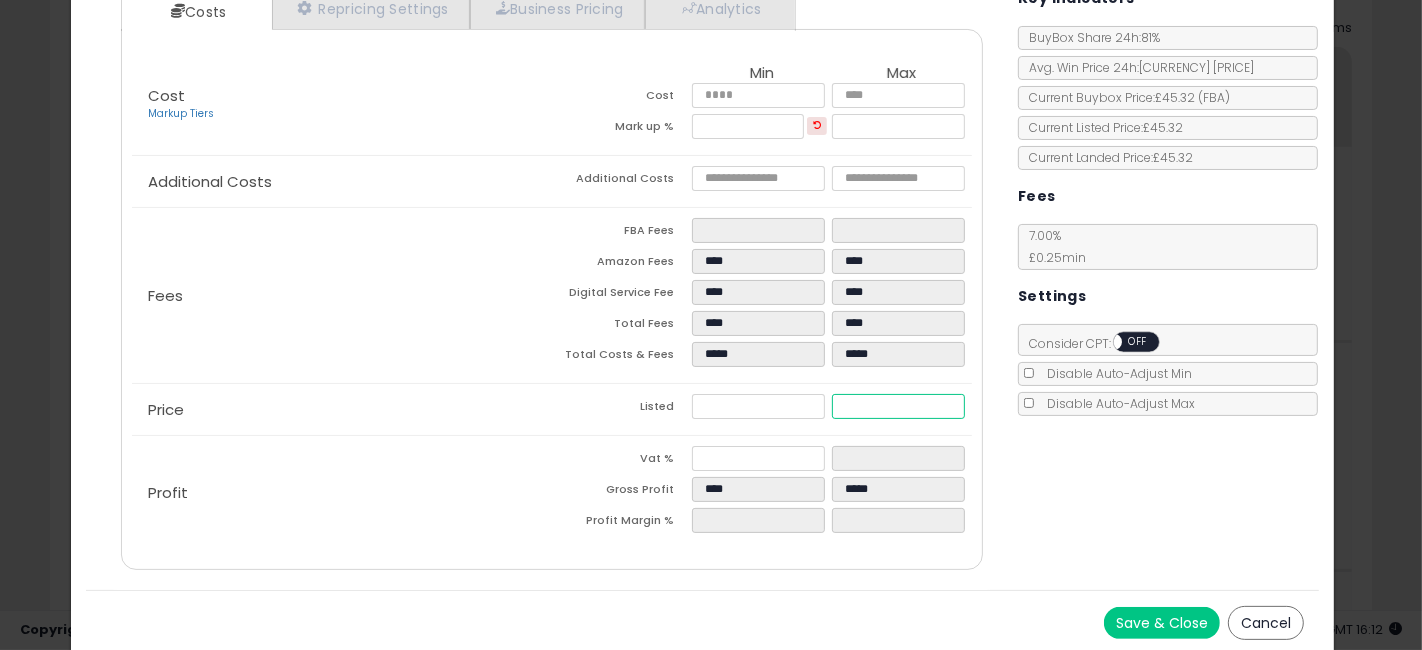 click on "*****" at bounding box center [898, 406] 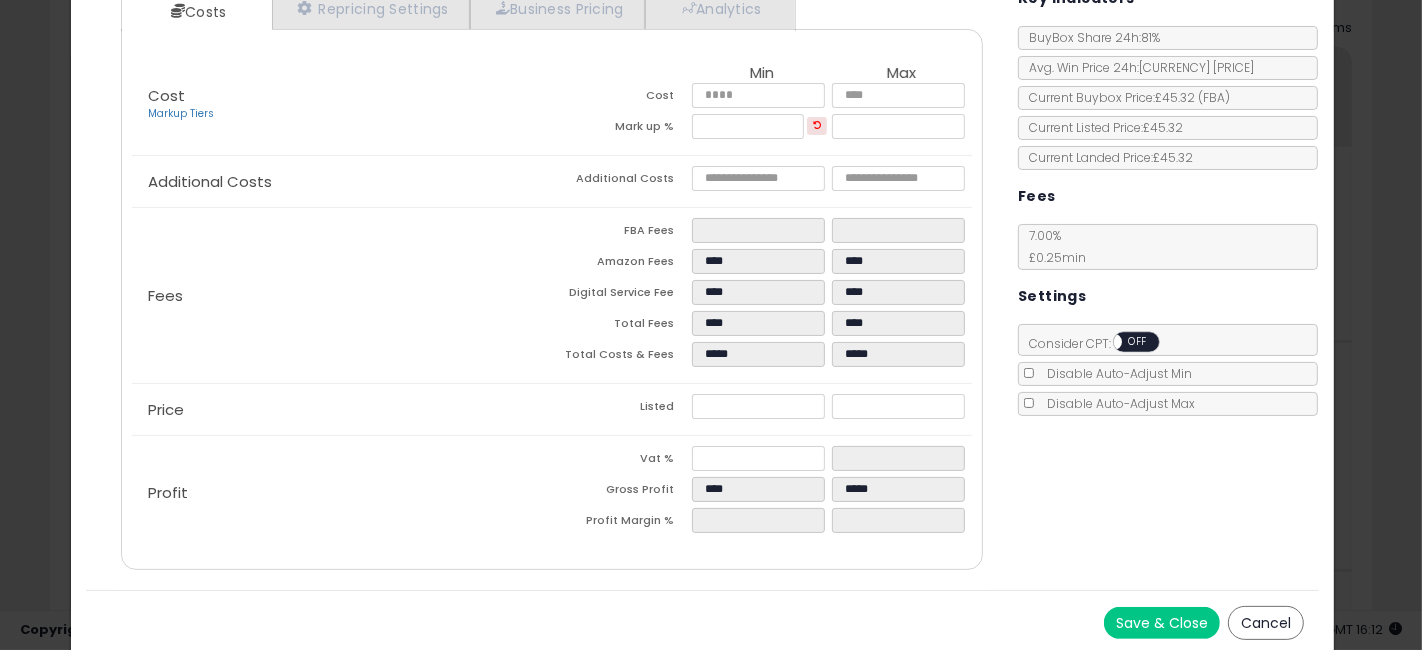 type on "****" 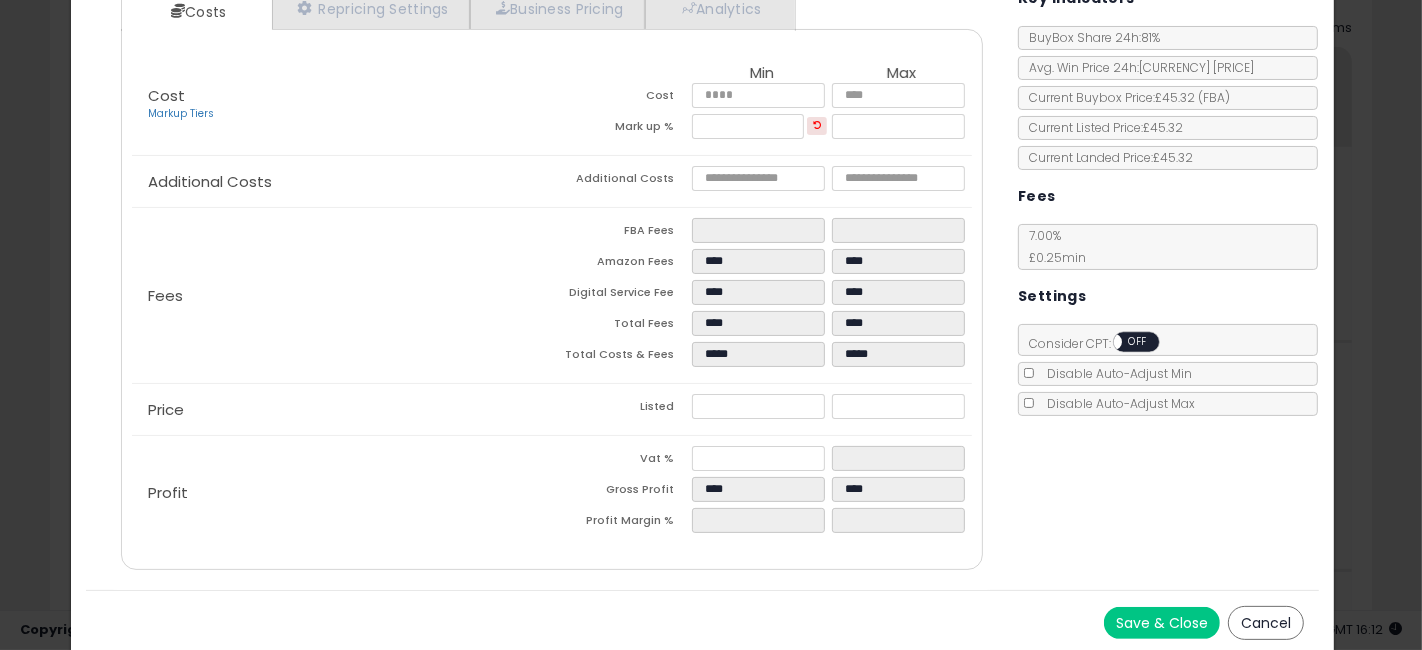 click on "Costs
Repricing Settings
Business Pricing
Analytics
Cost" at bounding box center (702, 281) 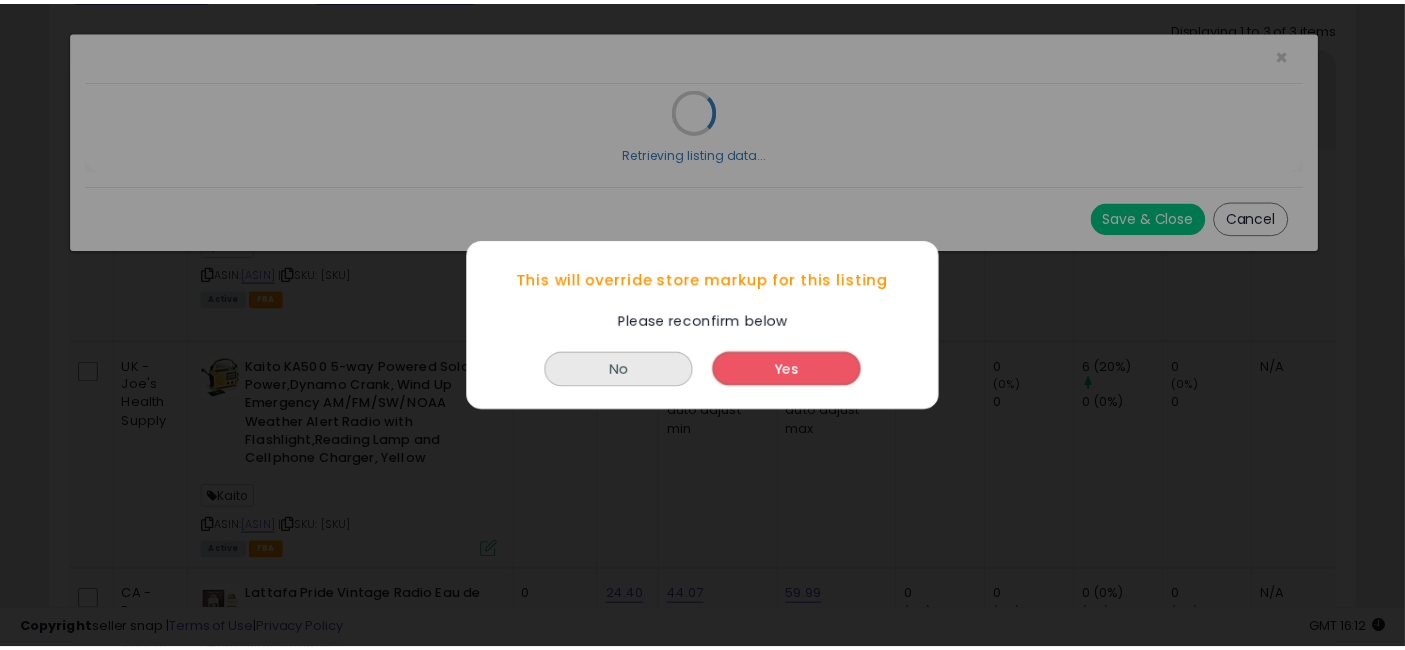 scroll, scrollTop: 0, scrollLeft: 0, axis: both 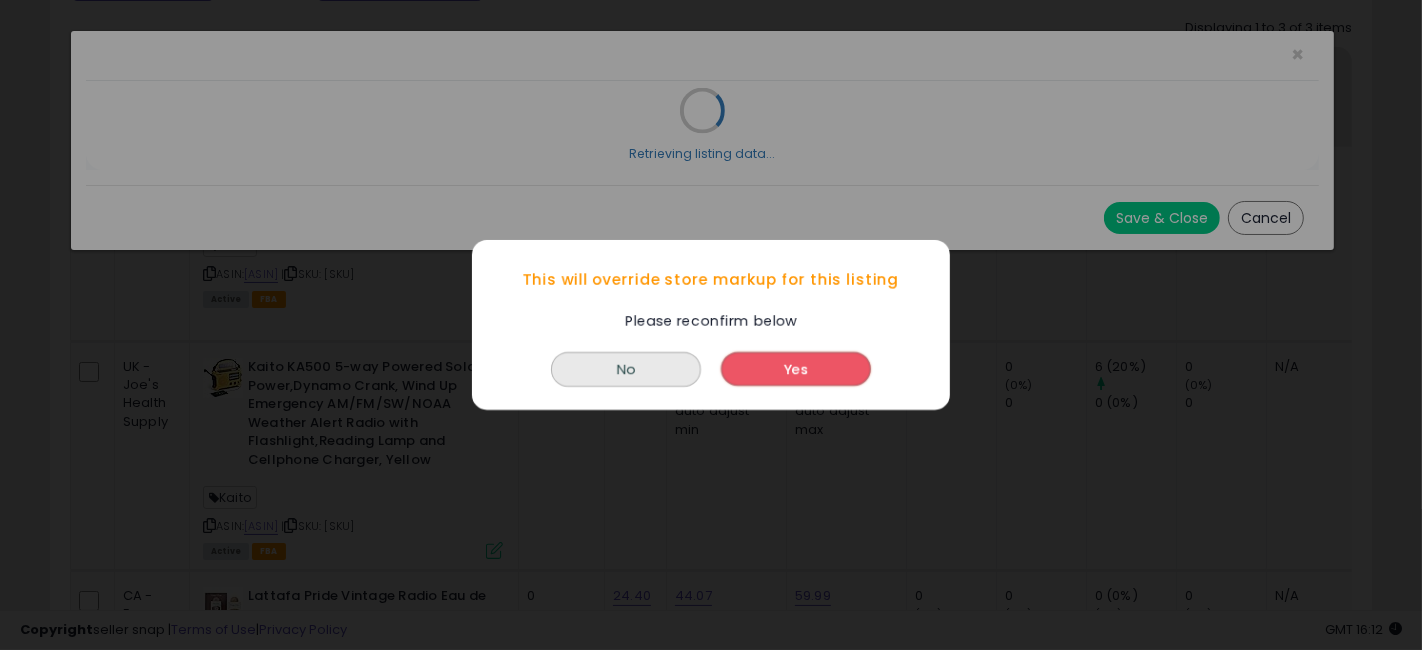 click on "Yes" at bounding box center [796, 369] 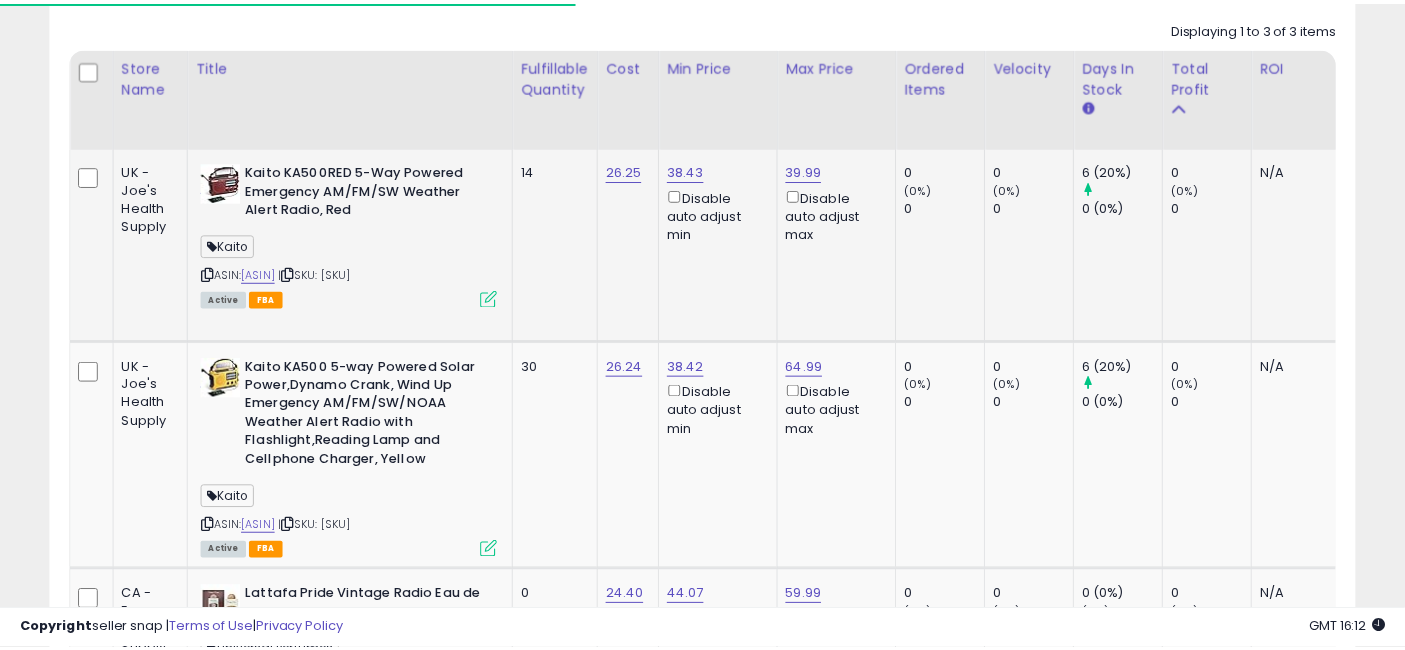 scroll, scrollTop: 410, scrollLeft: 755, axis: both 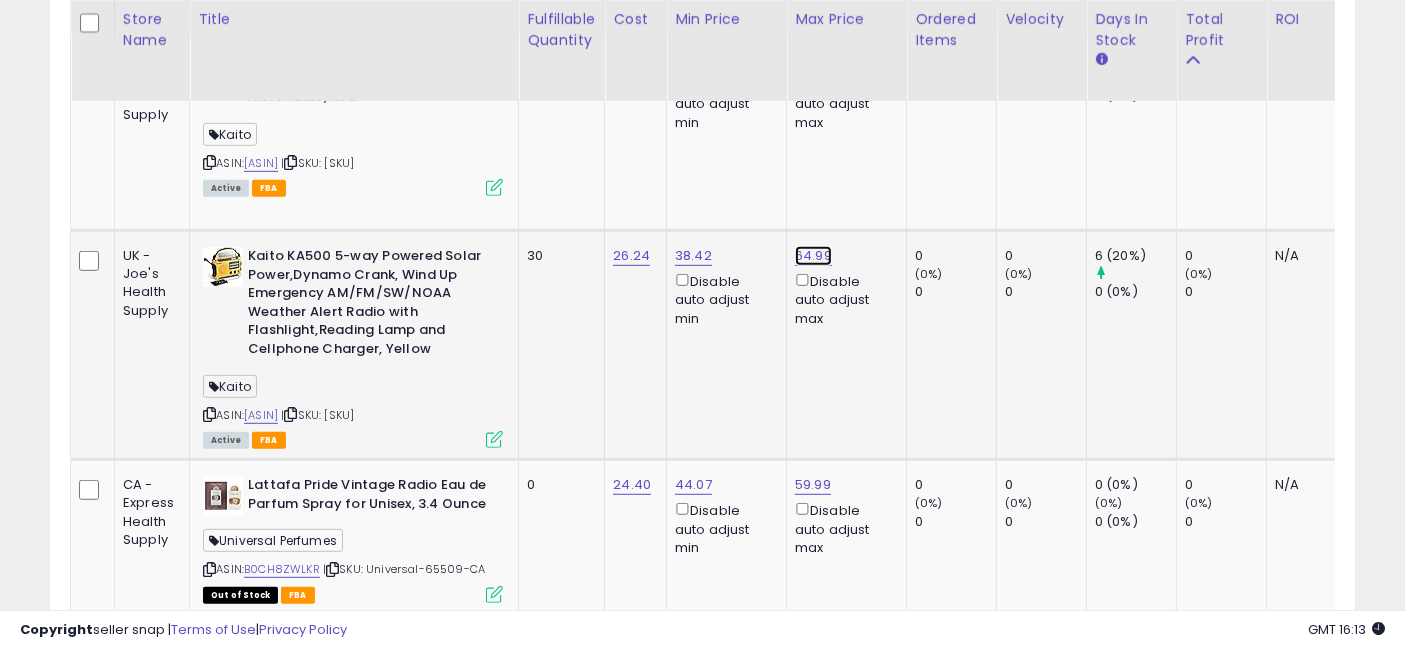 click on "64.99" at bounding box center [813, 60] 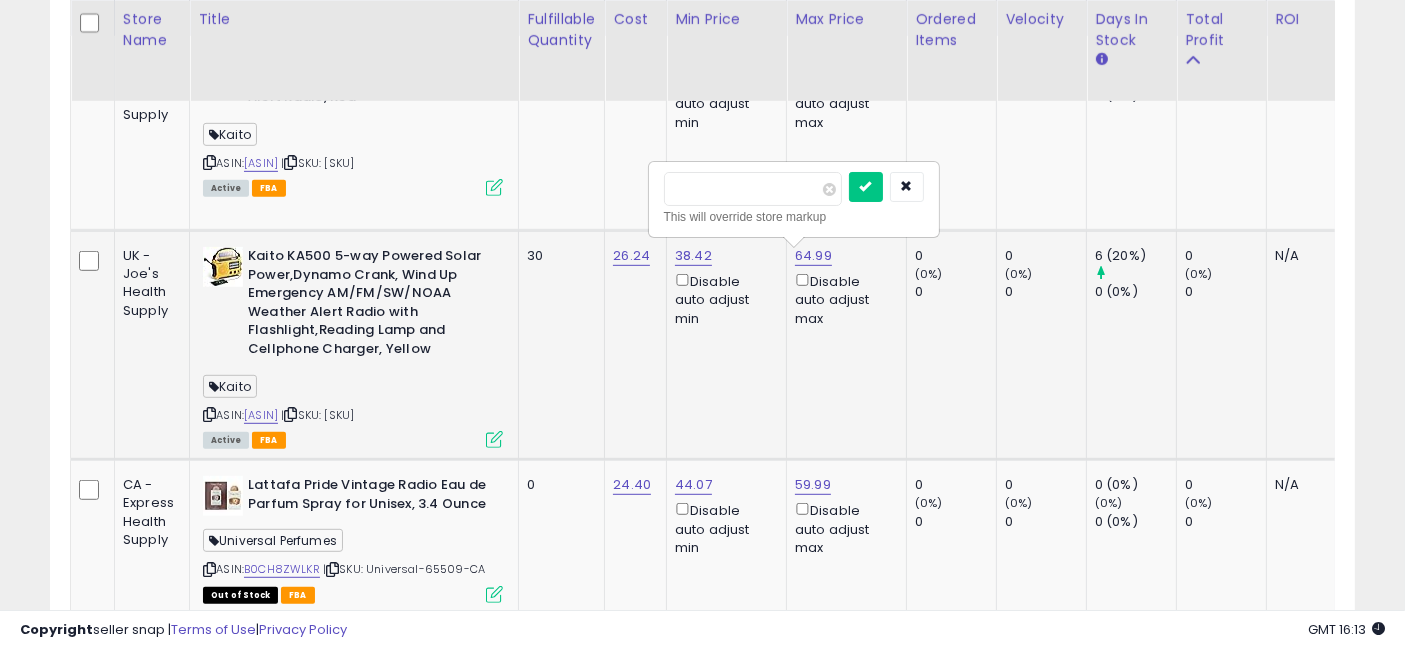 click on "*****" at bounding box center (753, 189) 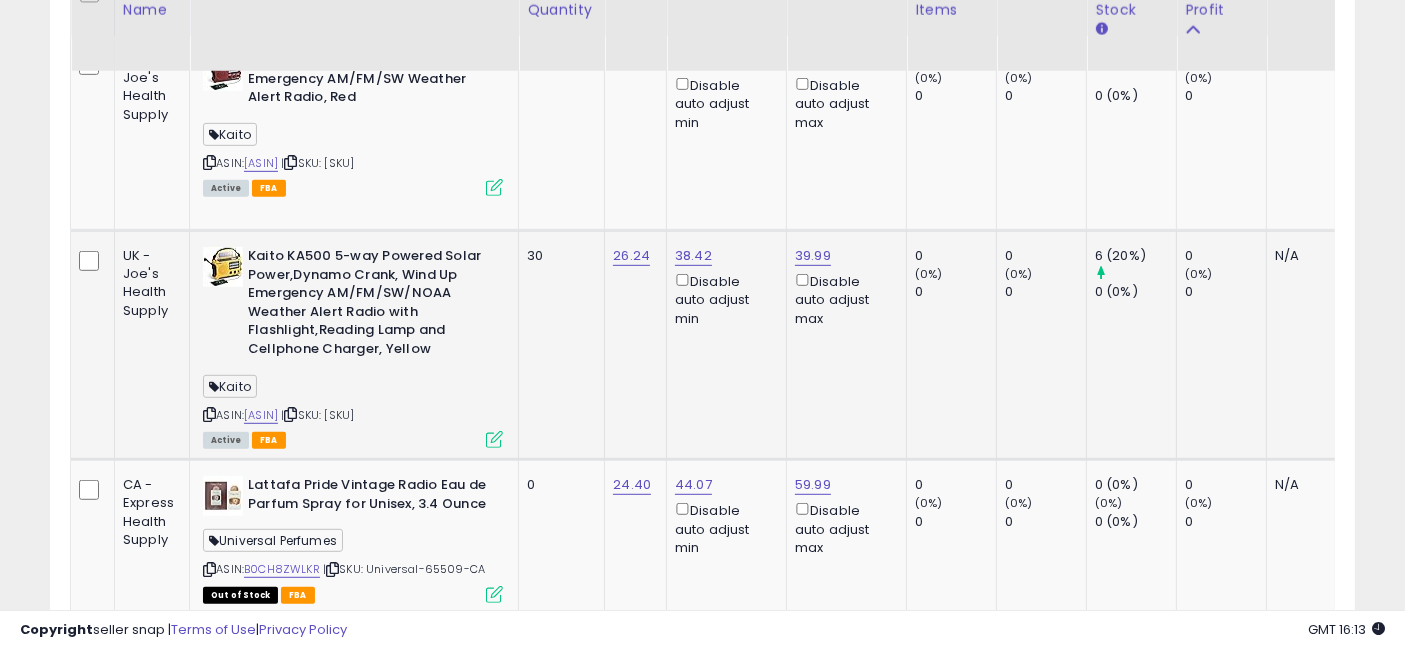 scroll, scrollTop: 974, scrollLeft: 0, axis: vertical 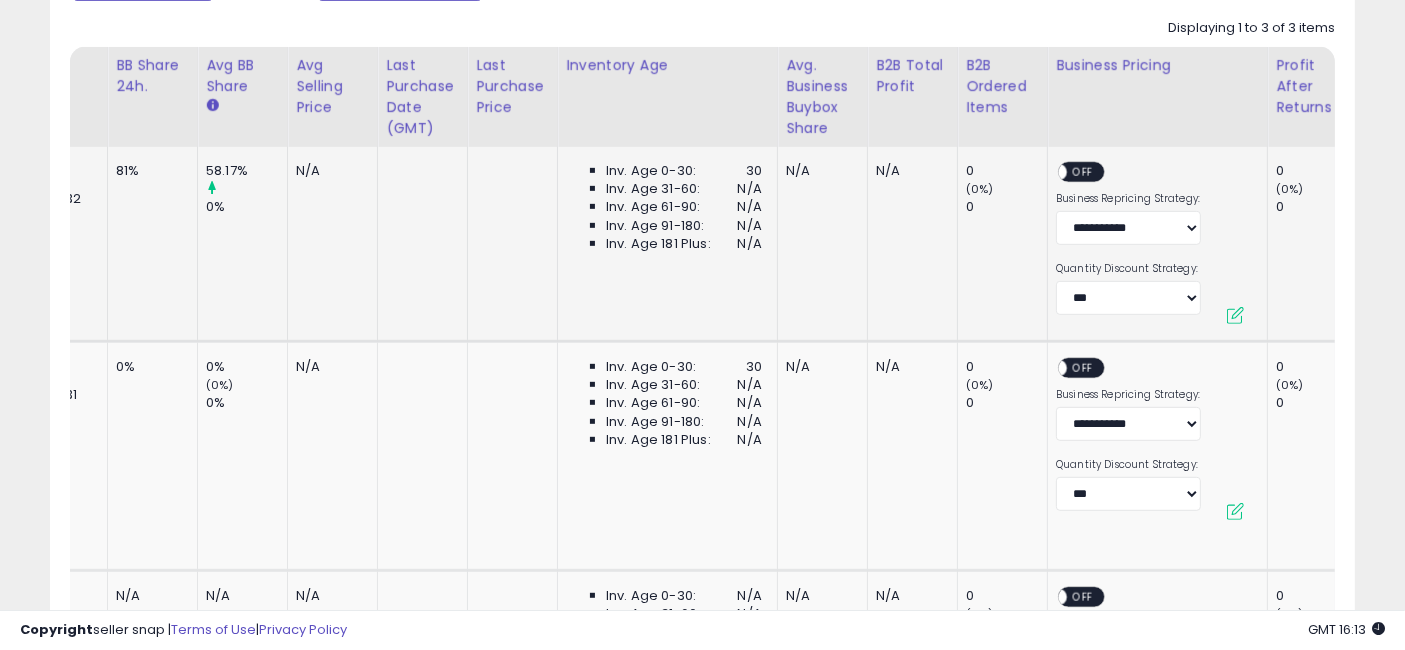drag, startPoint x: 623, startPoint y: 277, endPoint x: 866, endPoint y: 282, distance: 243.05144 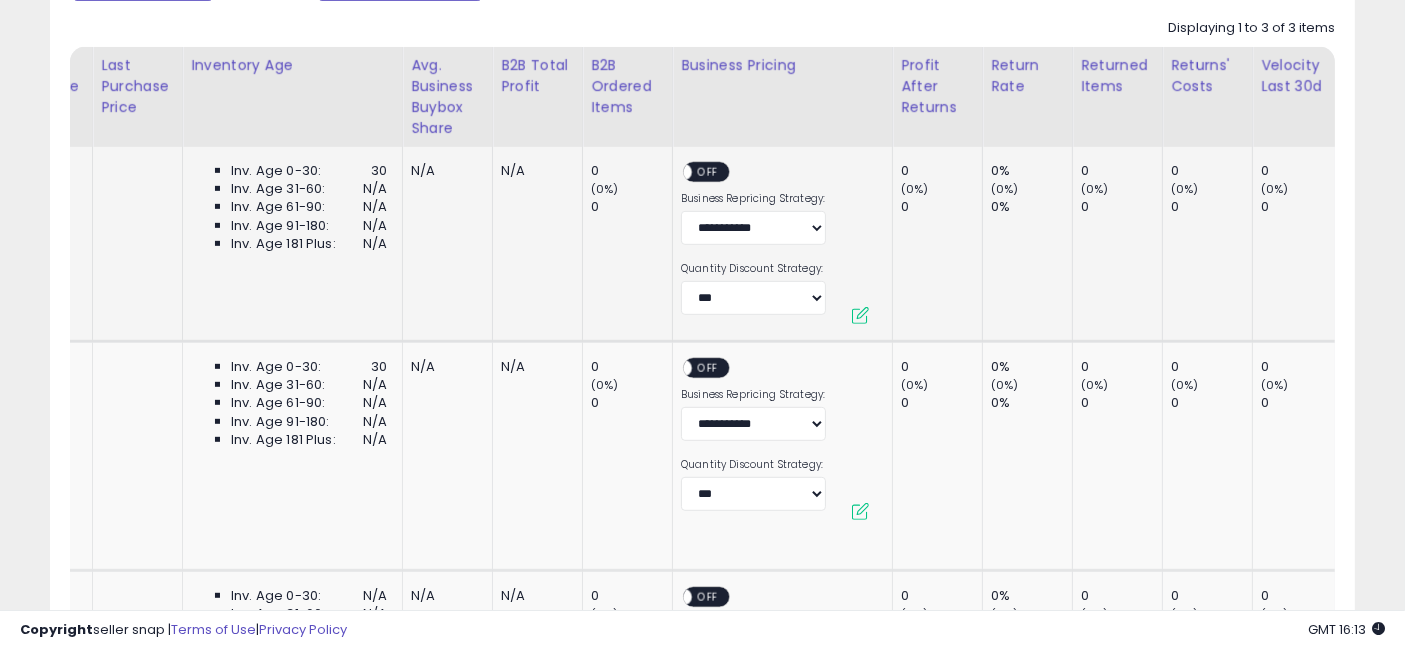 scroll, scrollTop: 0, scrollLeft: 1902, axis: horizontal 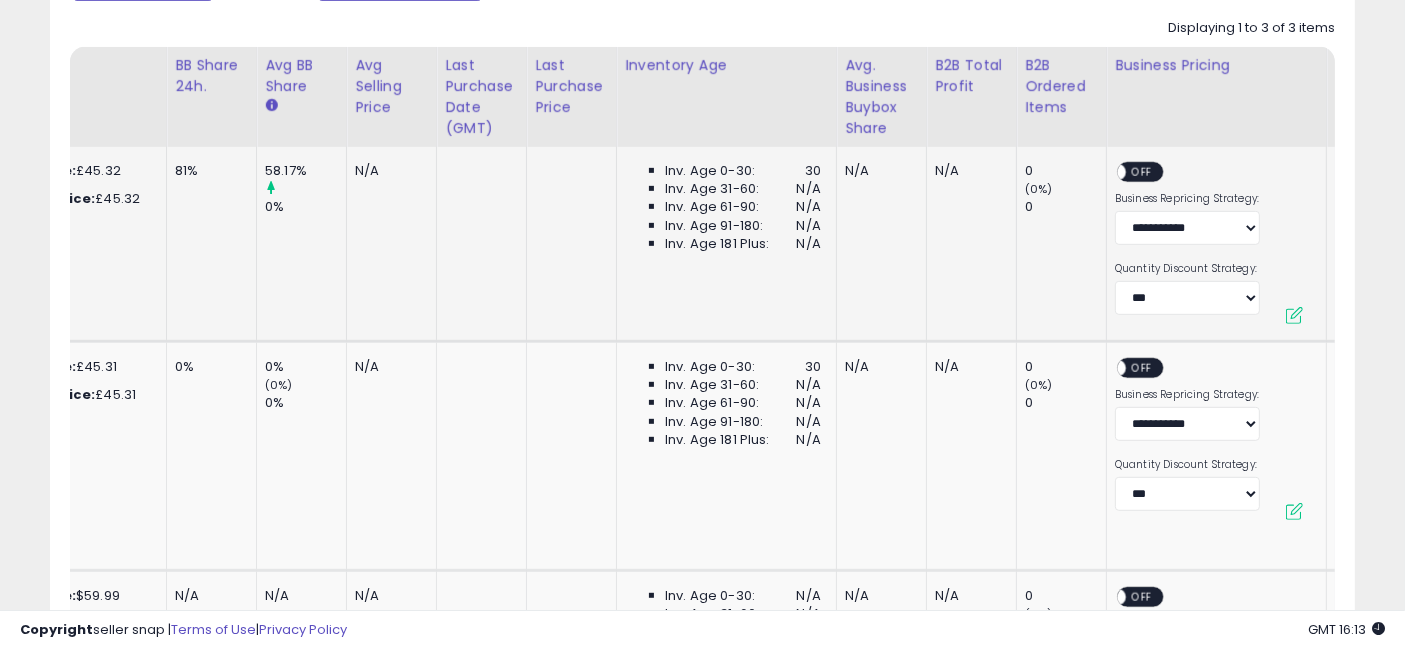 drag, startPoint x: 591, startPoint y: 248, endPoint x: 482, endPoint y: 241, distance: 109.22454 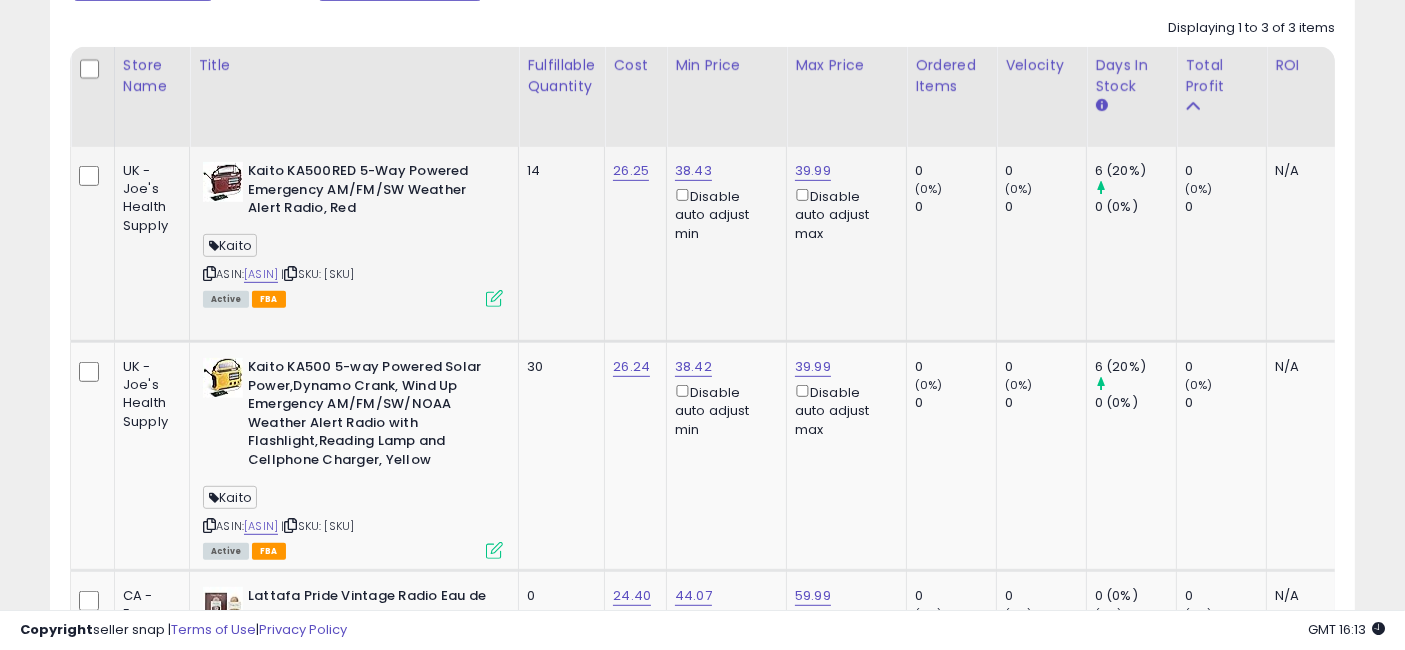 drag, startPoint x: 952, startPoint y: 308, endPoint x: 525, endPoint y: 304, distance: 427.01874 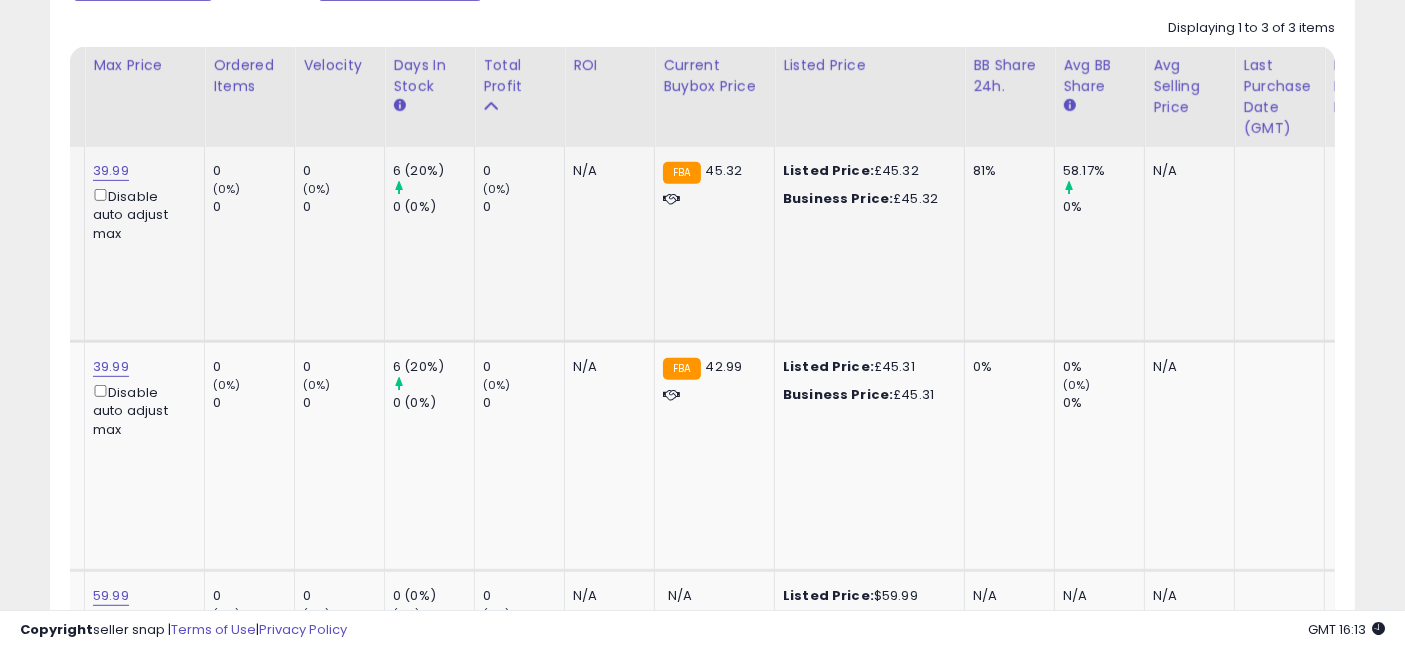 drag, startPoint x: 713, startPoint y: 267, endPoint x: 810, endPoint y: 267, distance: 97 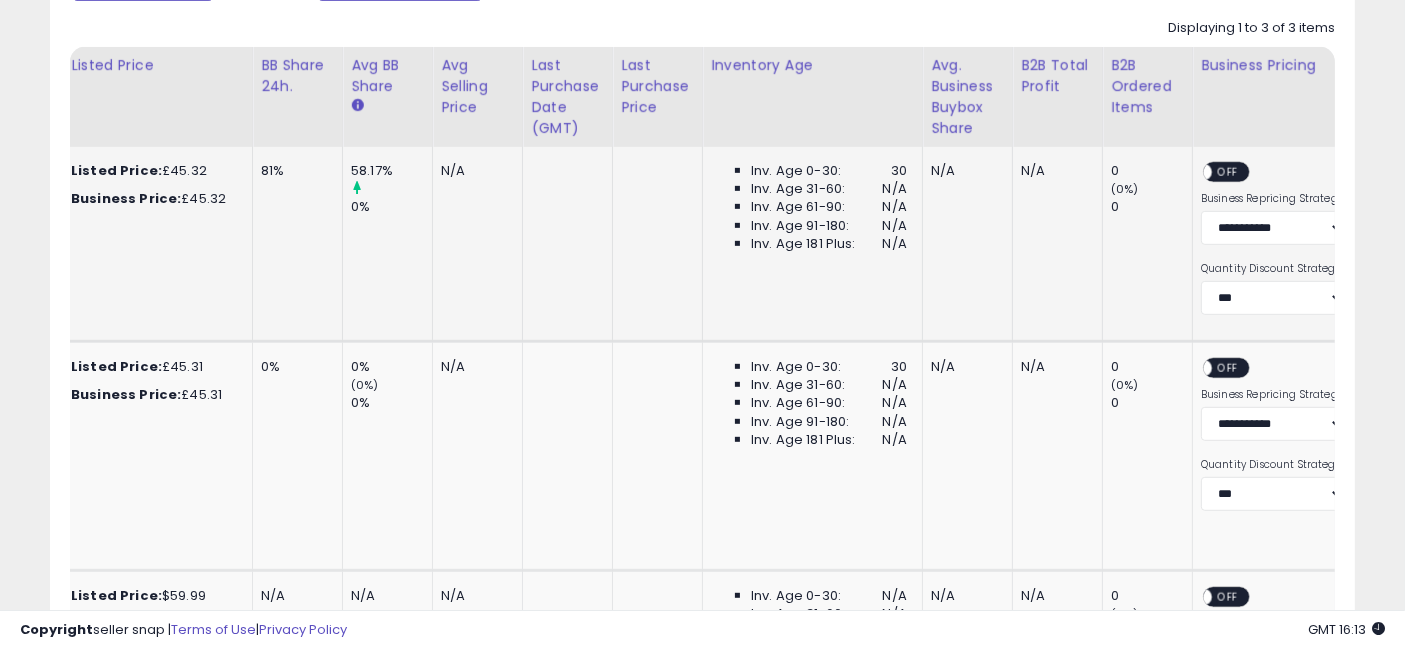 drag, startPoint x: 892, startPoint y: 264, endPoint x: 1057, endPoint y: 263, distance: 165.00304 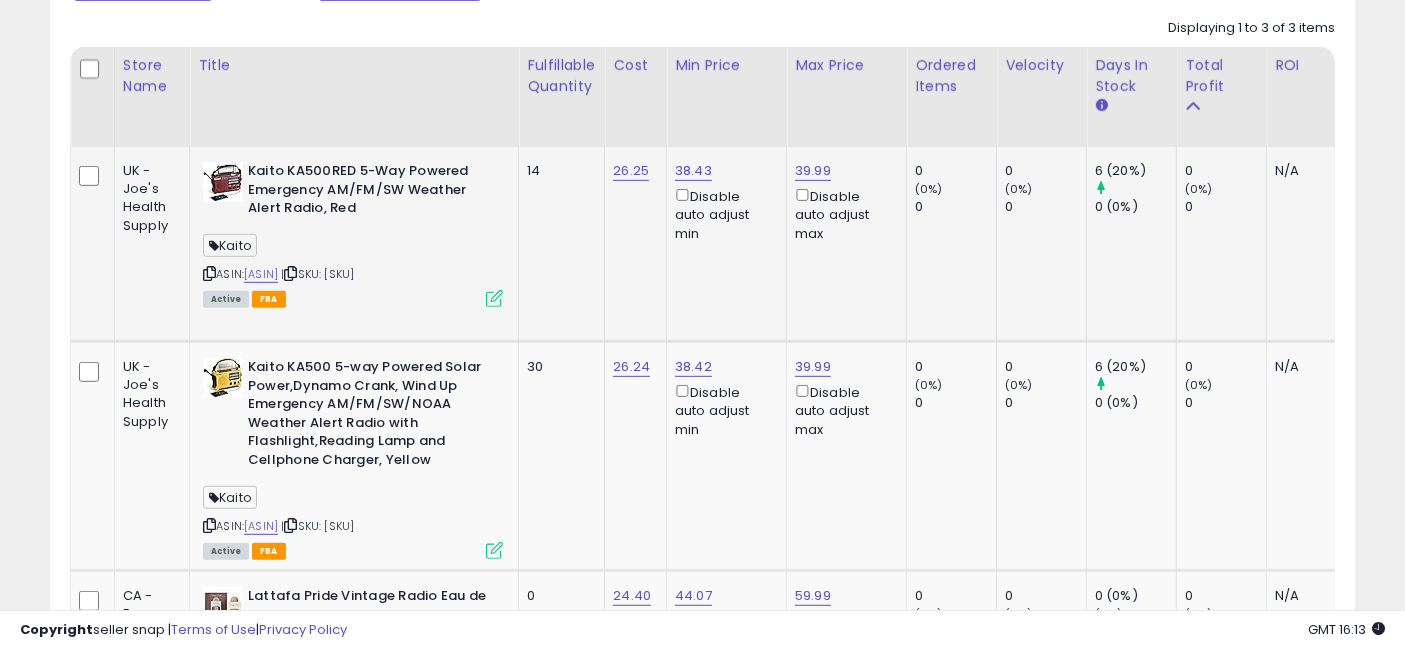 drag, startPoint x: 897, startPoint y: 272, endPoint x: 609, endPoint y: 274, distance: 288.00696 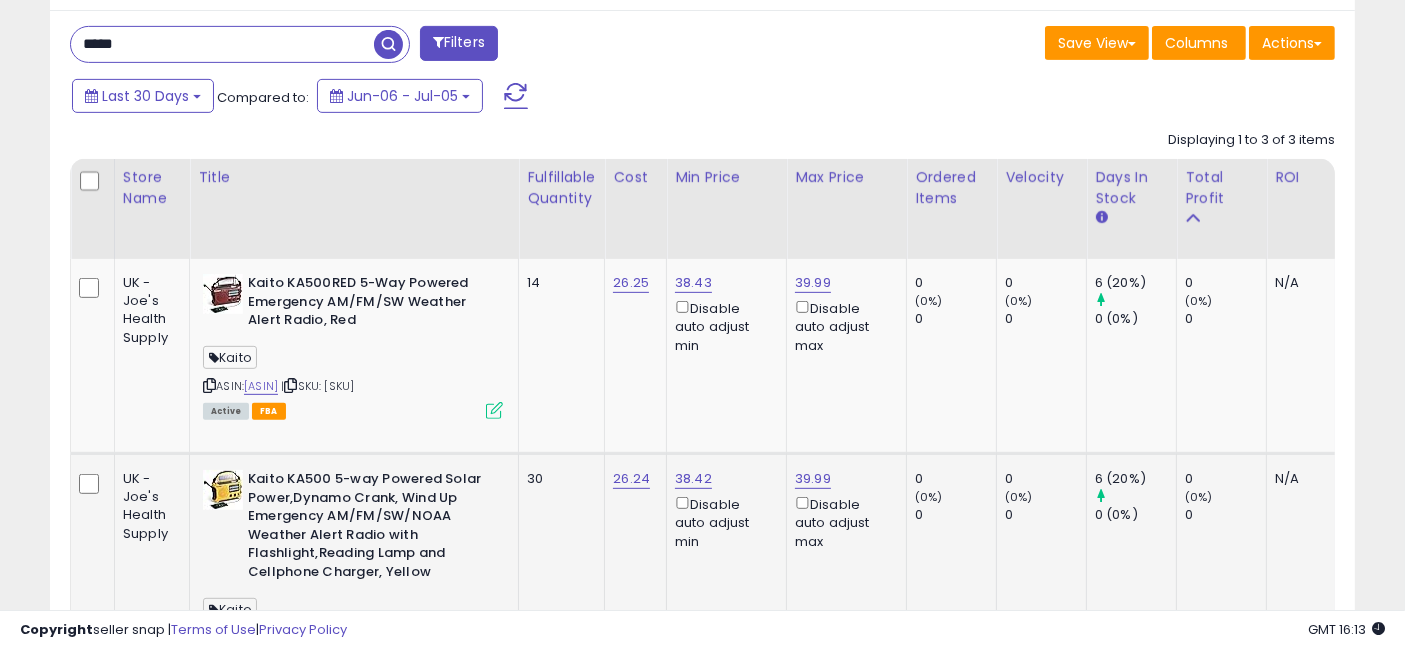 copy on "[SKU]" 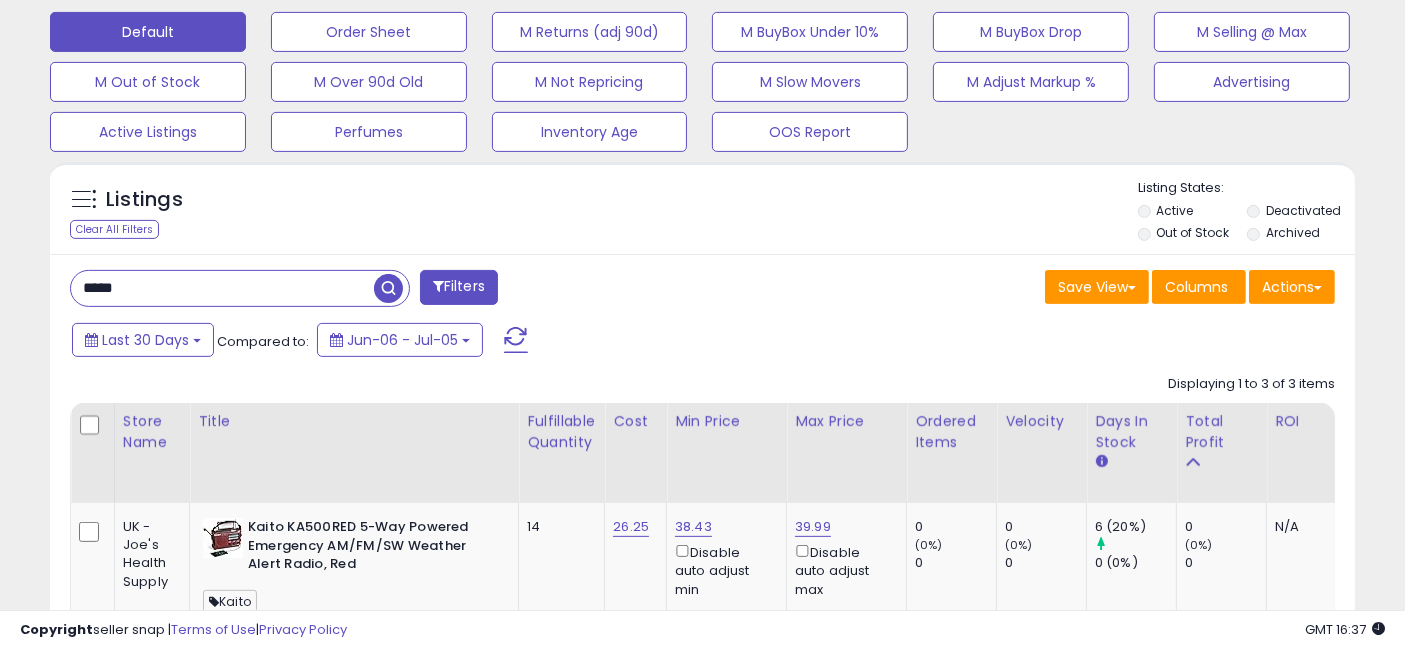 scroll, scrollTop: 0, scrollLeft: 0, axis: both 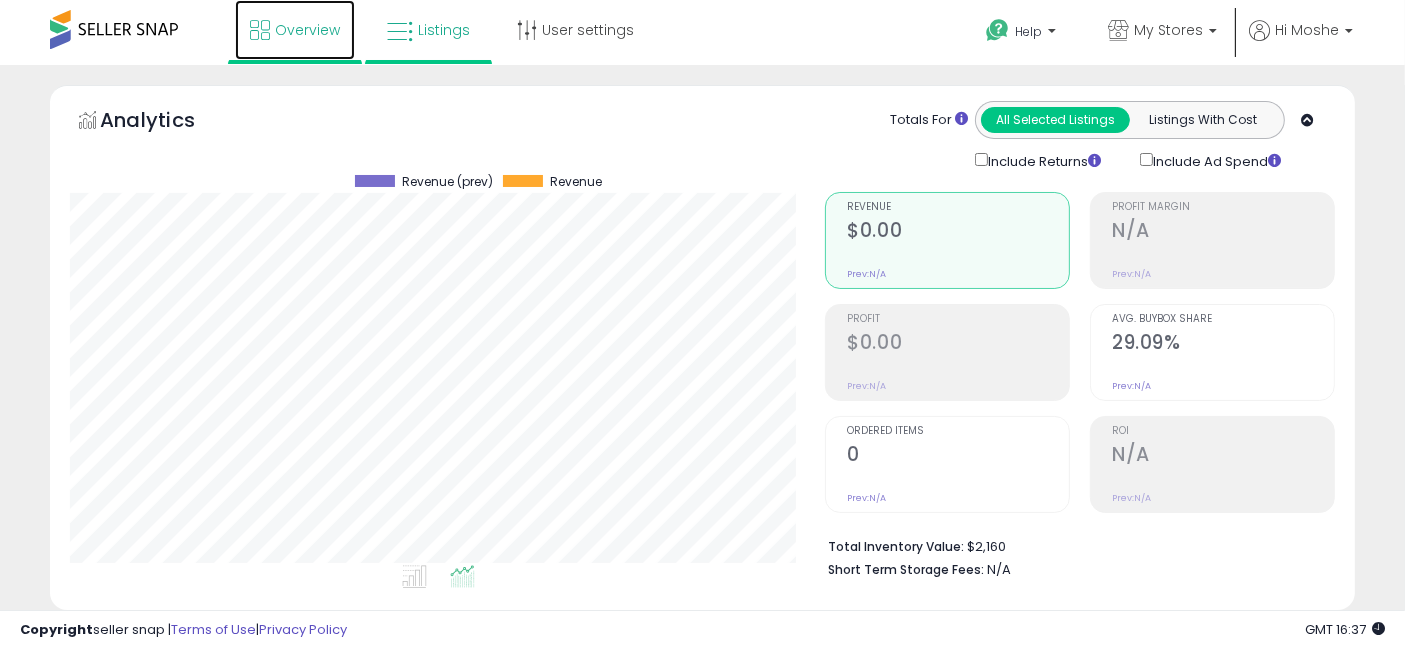 click on "Overview" at bounding box center (307, 30) 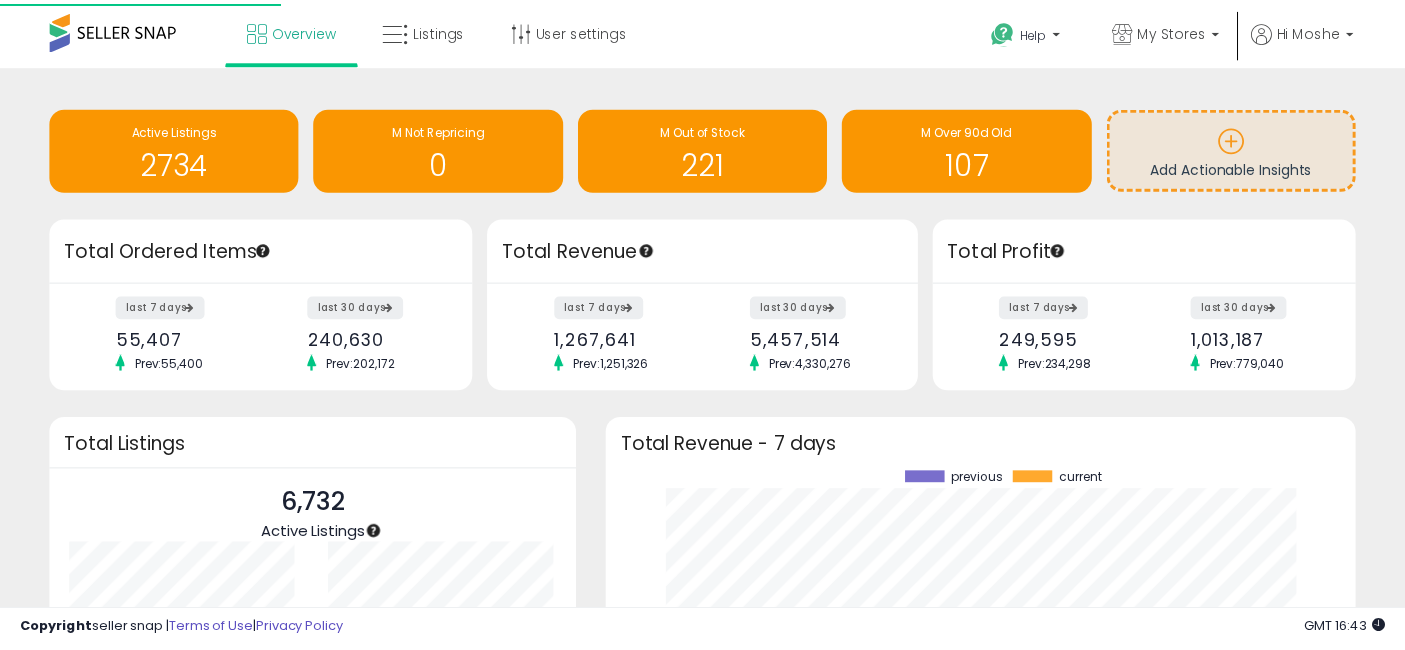 scroll, scrollTop: 0, scrollLeft: 0, axis: both 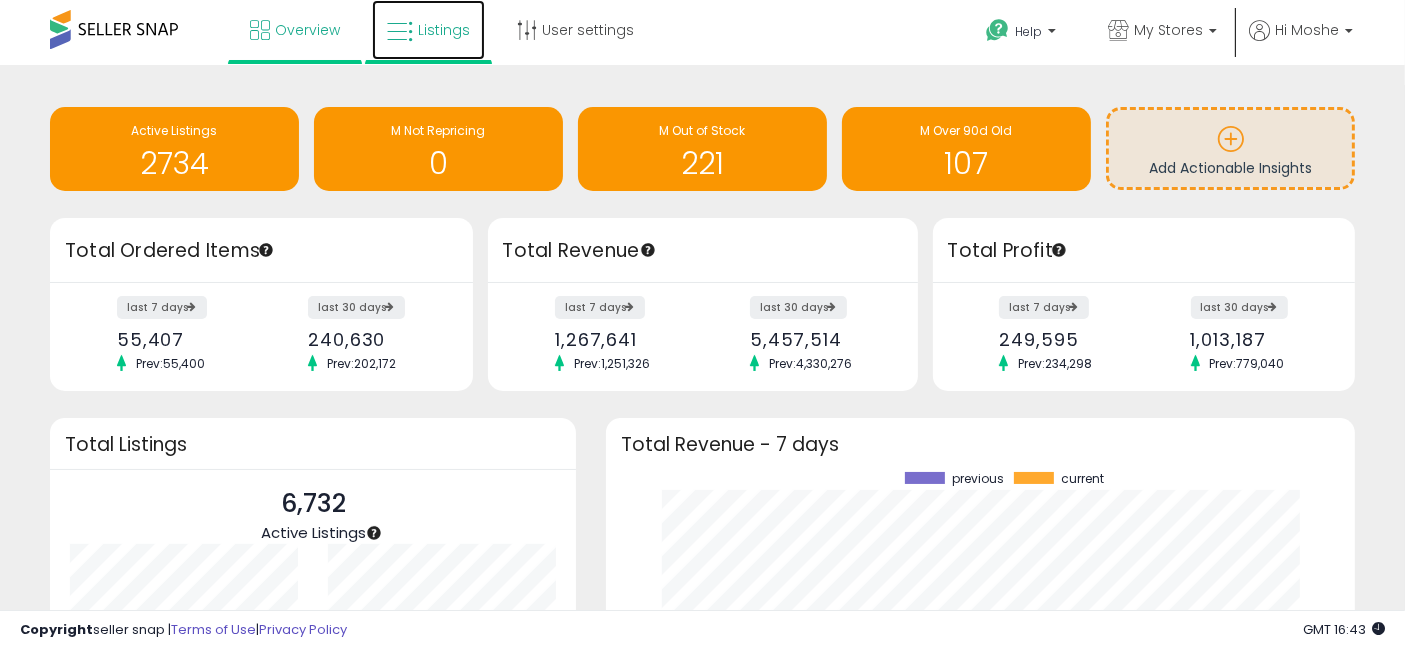 click on "Listings" at bounding box center (444, 30) 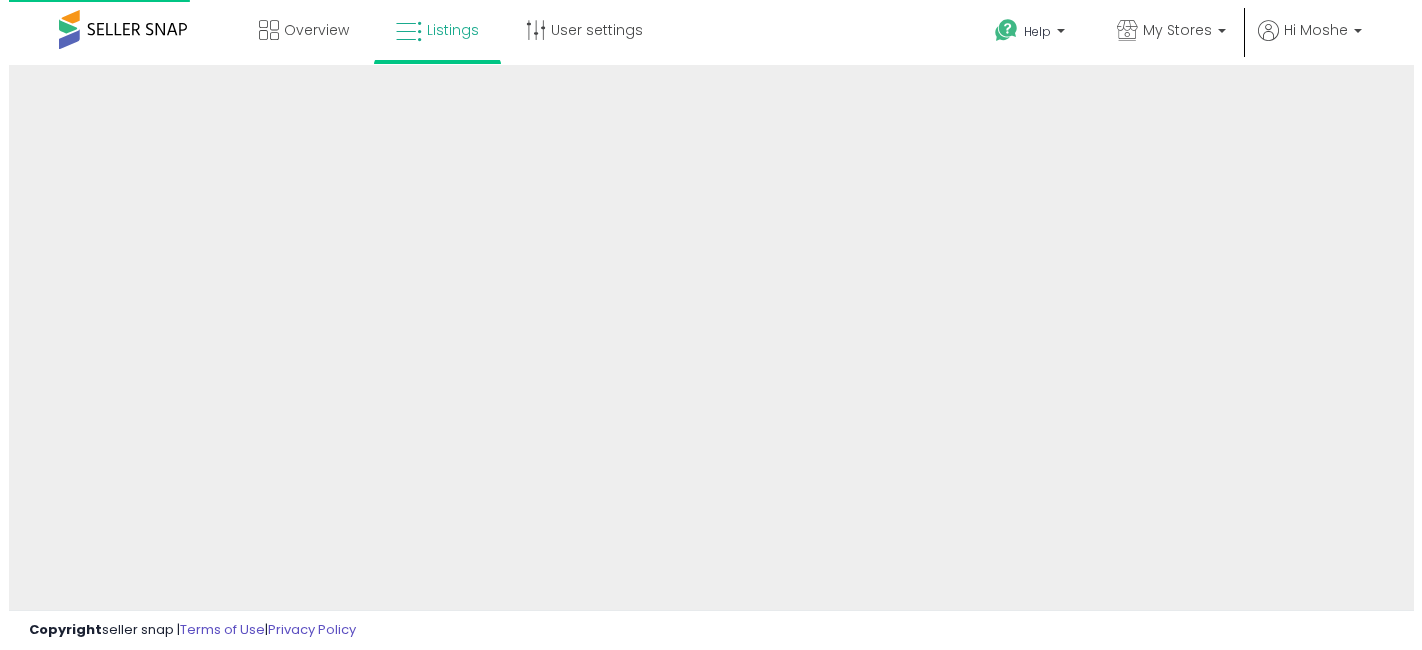 scroll, scrollTop: 0, scrollLeft: 0, axis: both 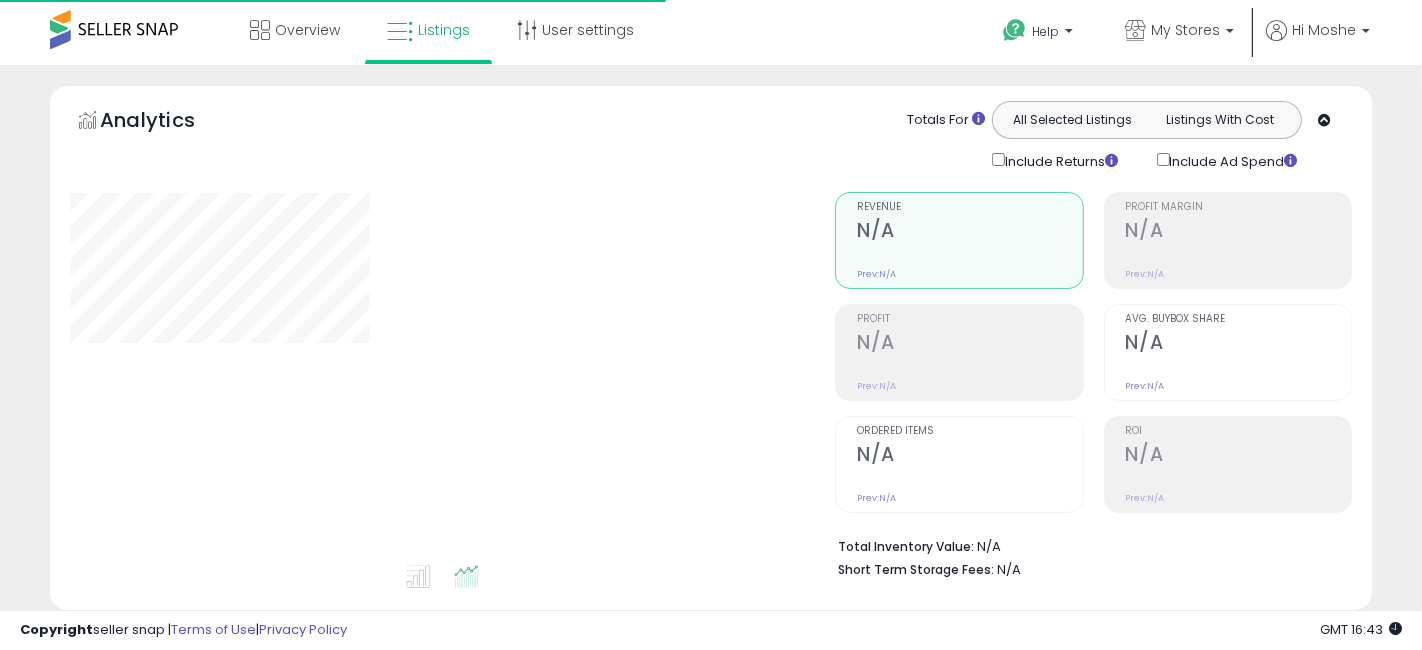 select on "**" 